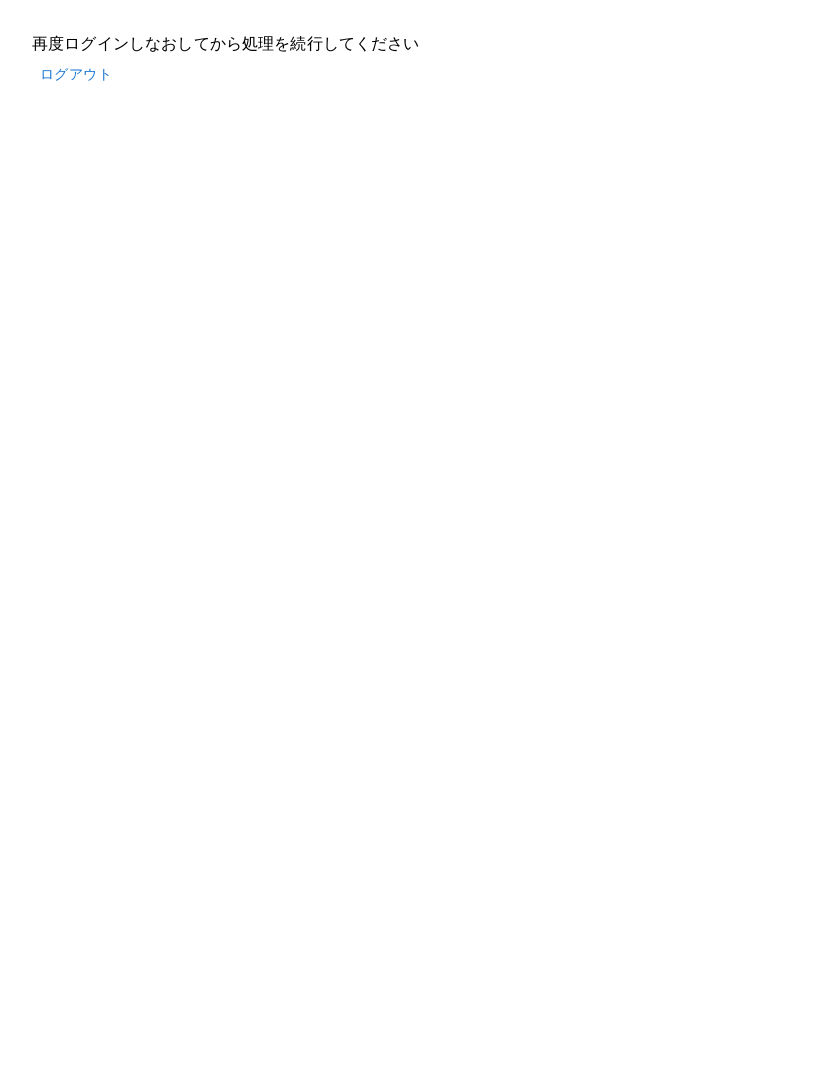 click on "再度ログインしなおしてから処理を続行してください ログアウト" at bounding box center (410, 62) 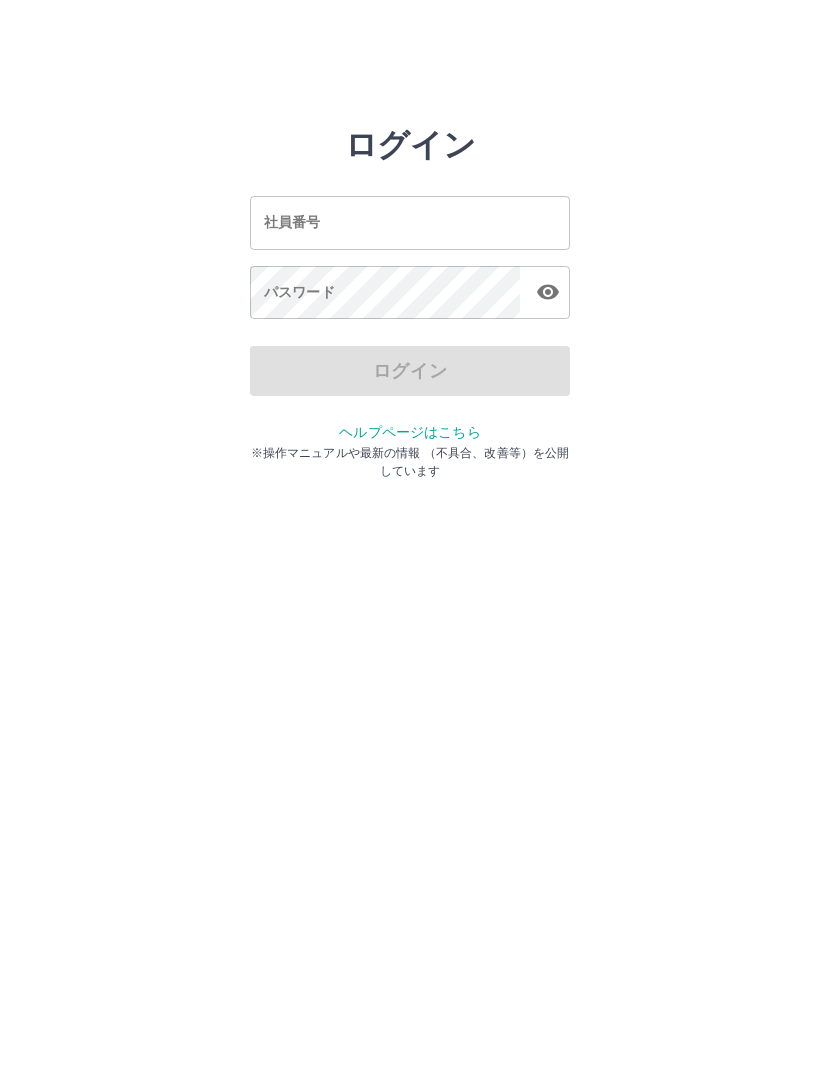scroll, scrollTop: 0, scrollLeft: 0, axis: both 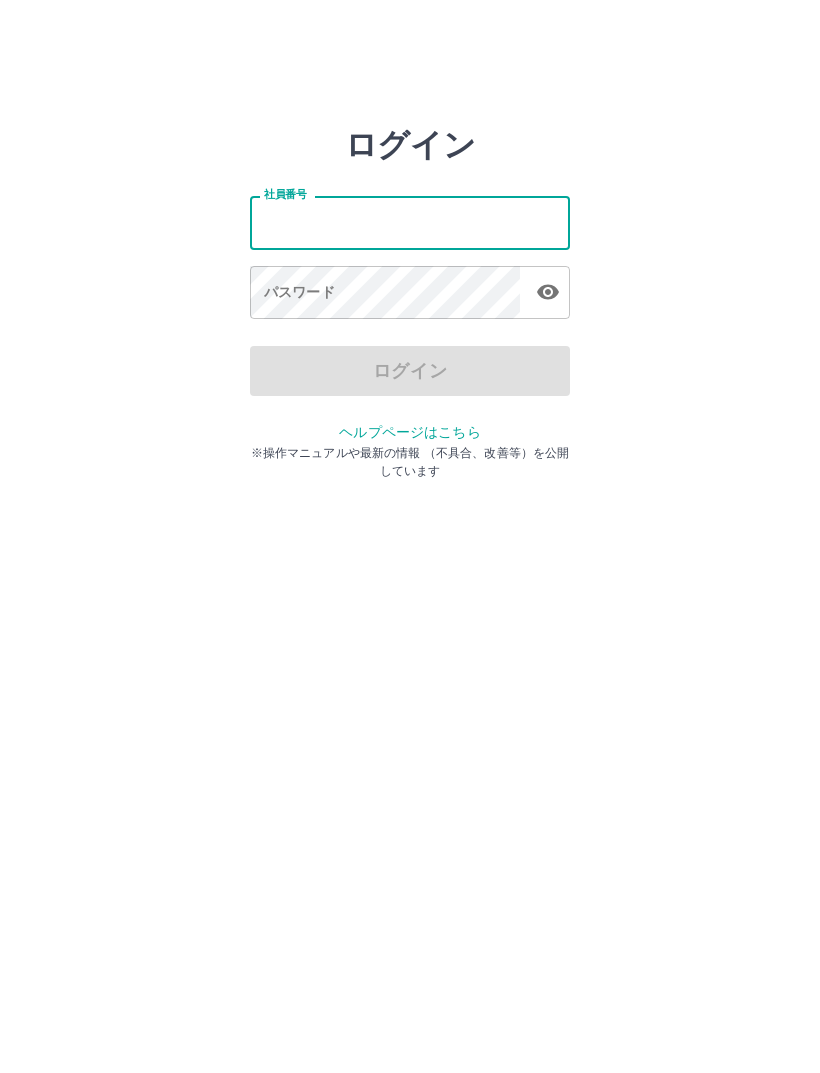 click on "社員番号" at bounding box center (410, 222) 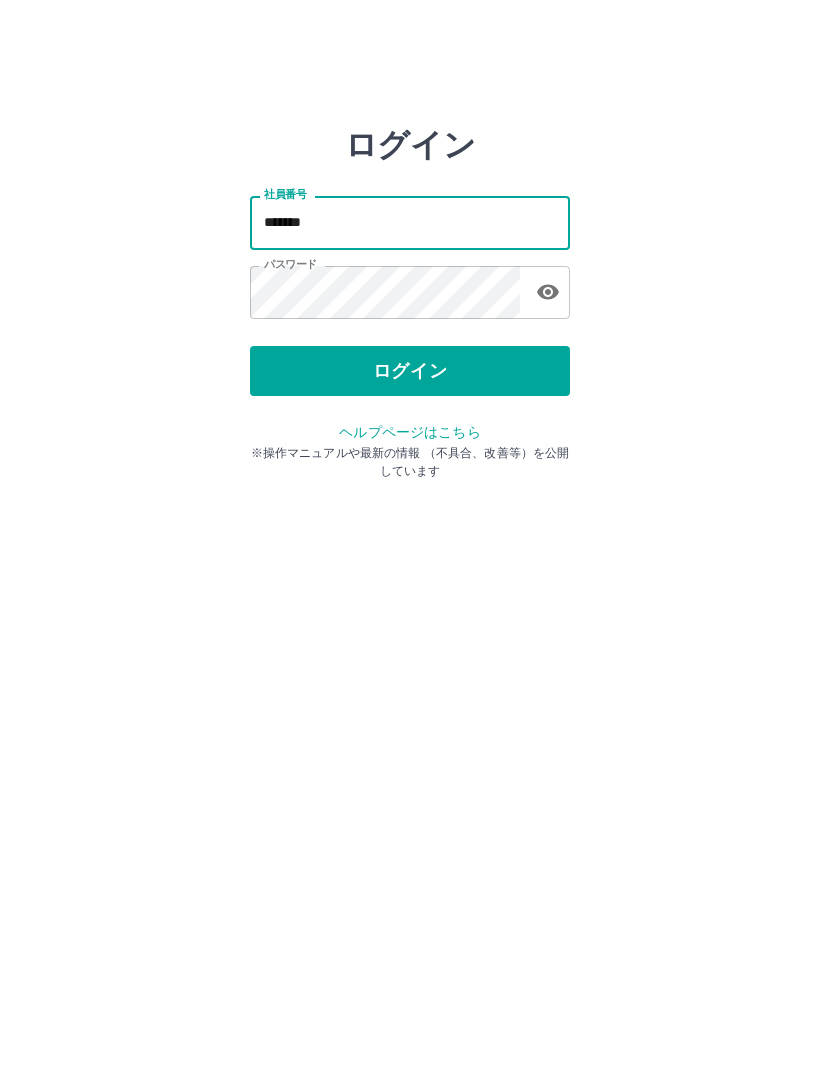 click on "*******" at bounding box center [410, 222] 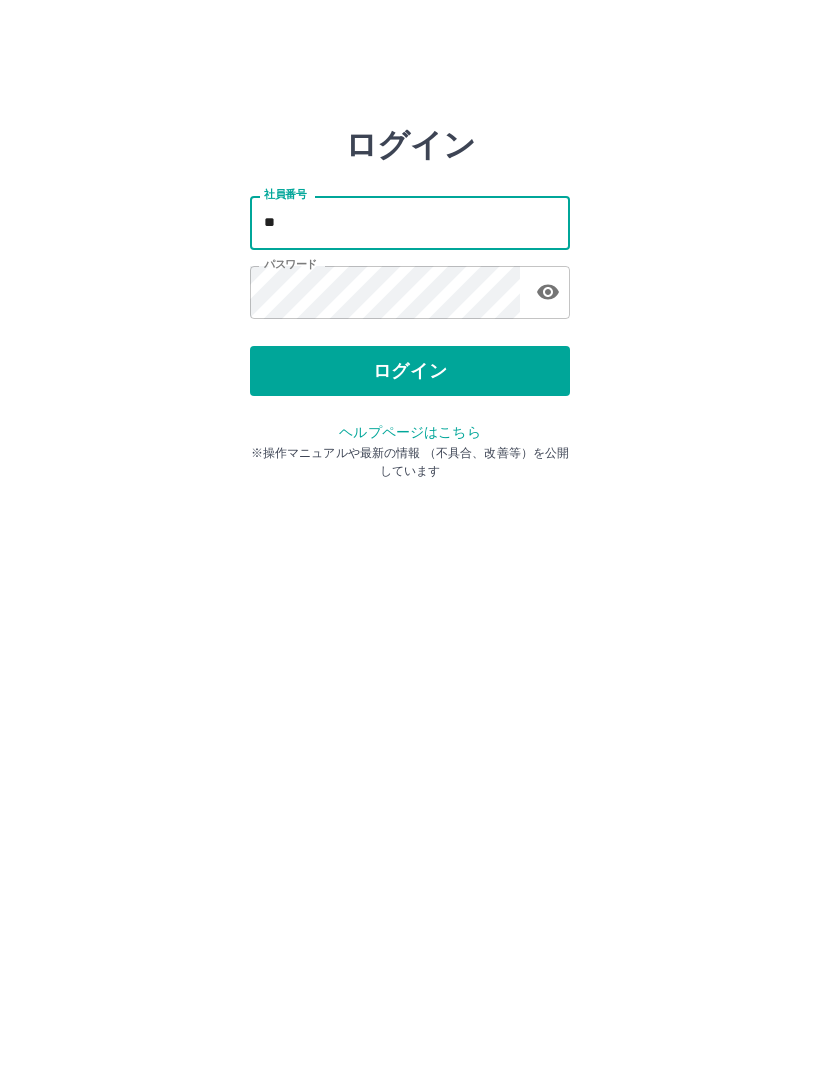type on "*" 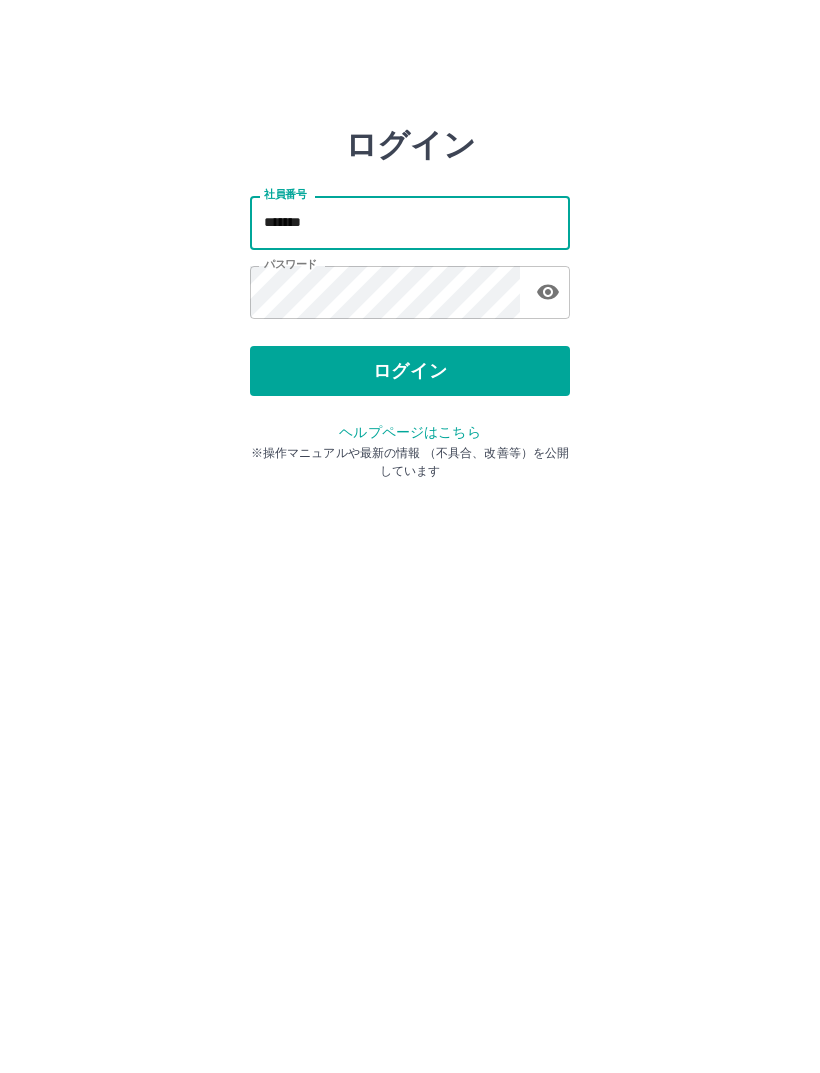 type on "*******" 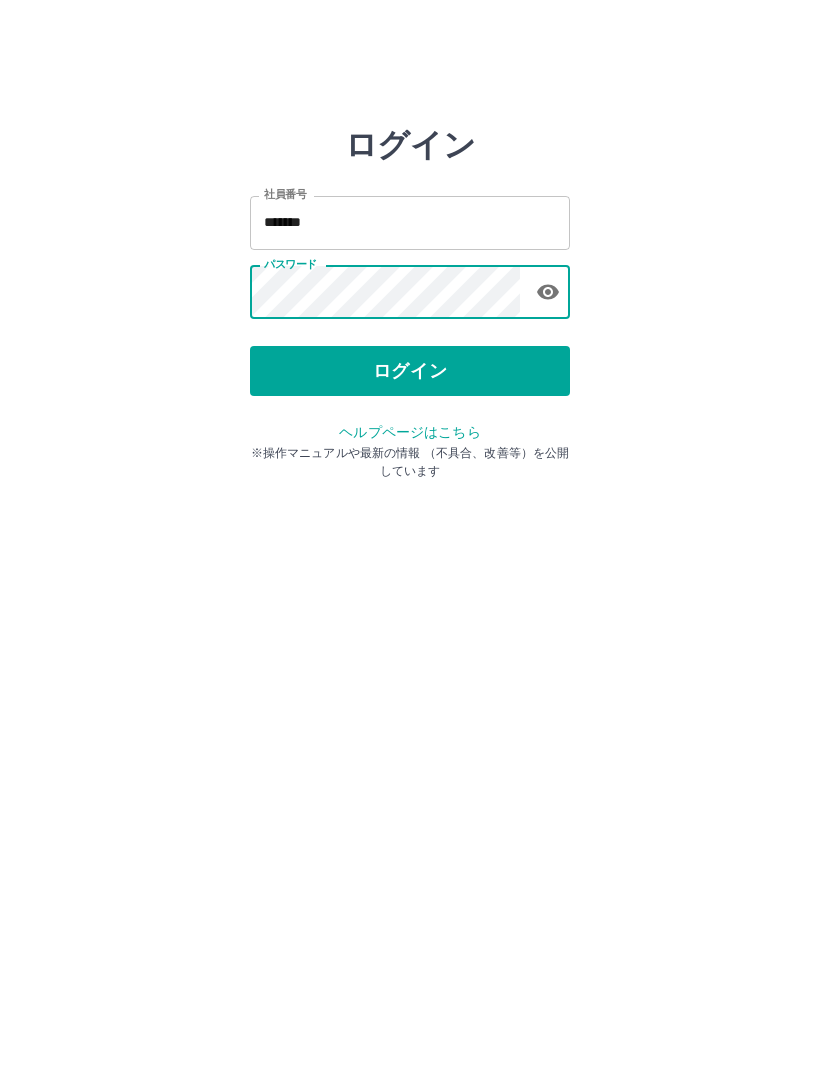 click on "ログイン" at bounding box center [410, 371] 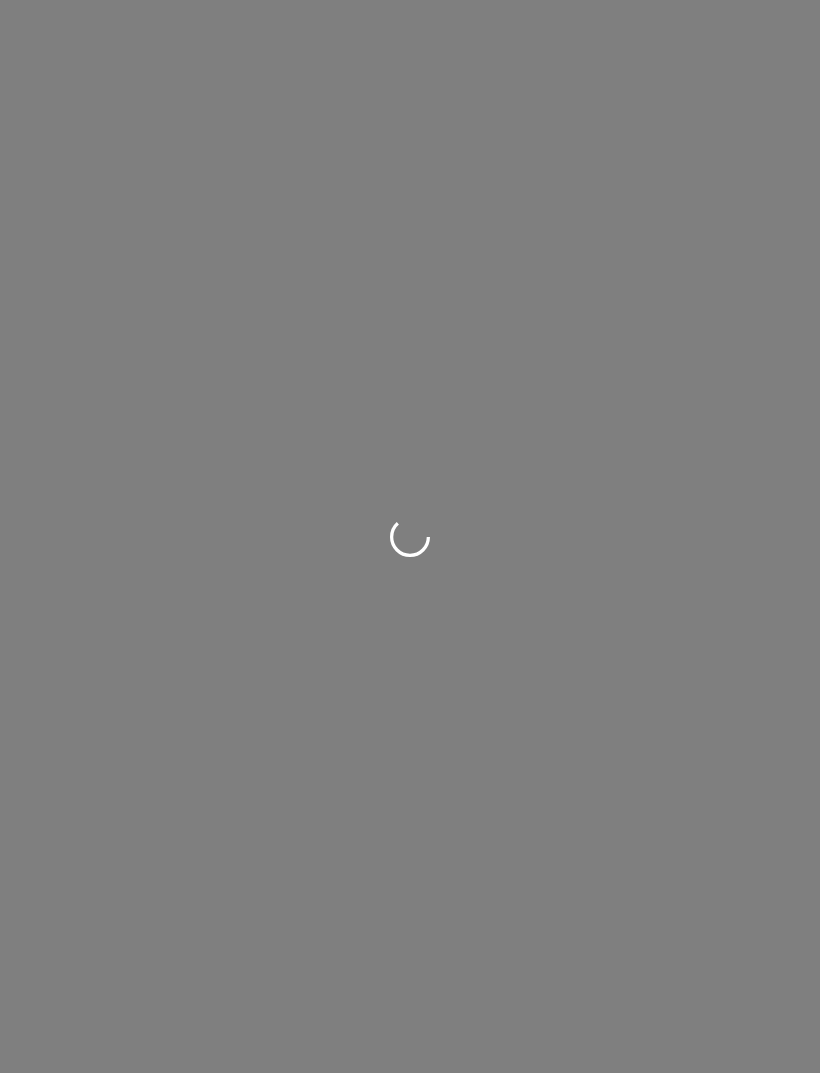 scroll, scrollTop: 0, scrollLeft: 0, axis: both 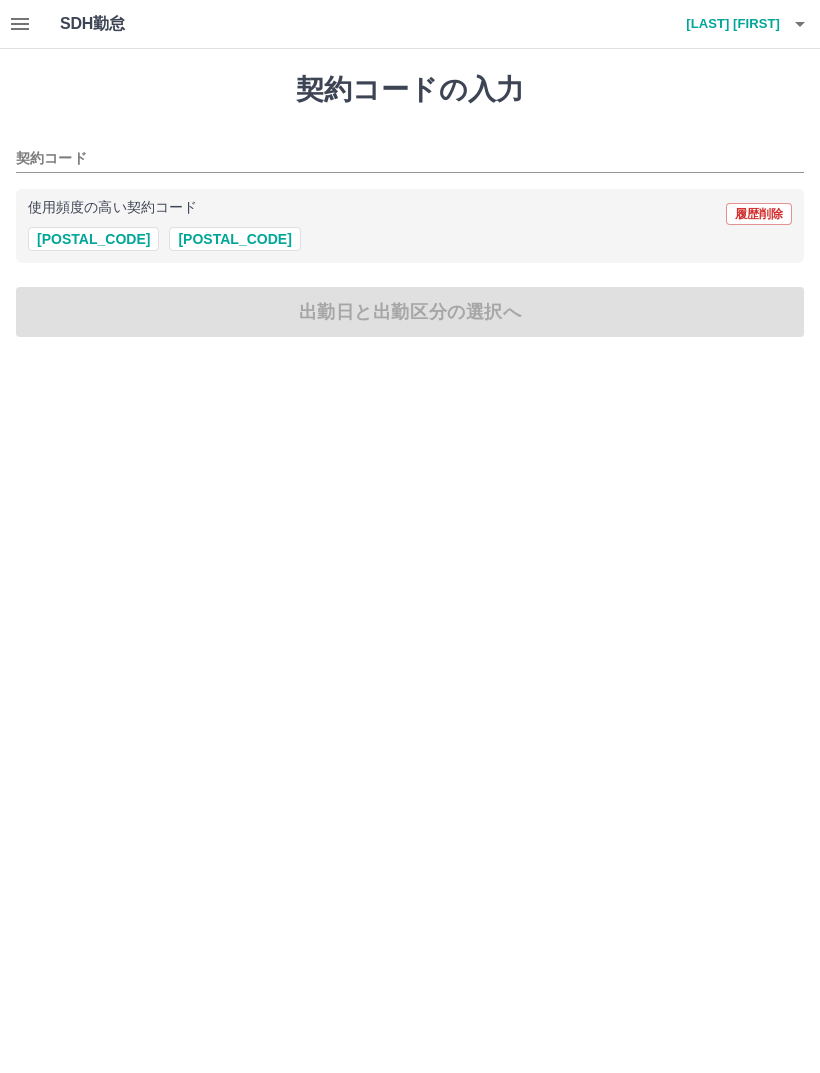 click on "34011007" at bounding box center [234, 239] 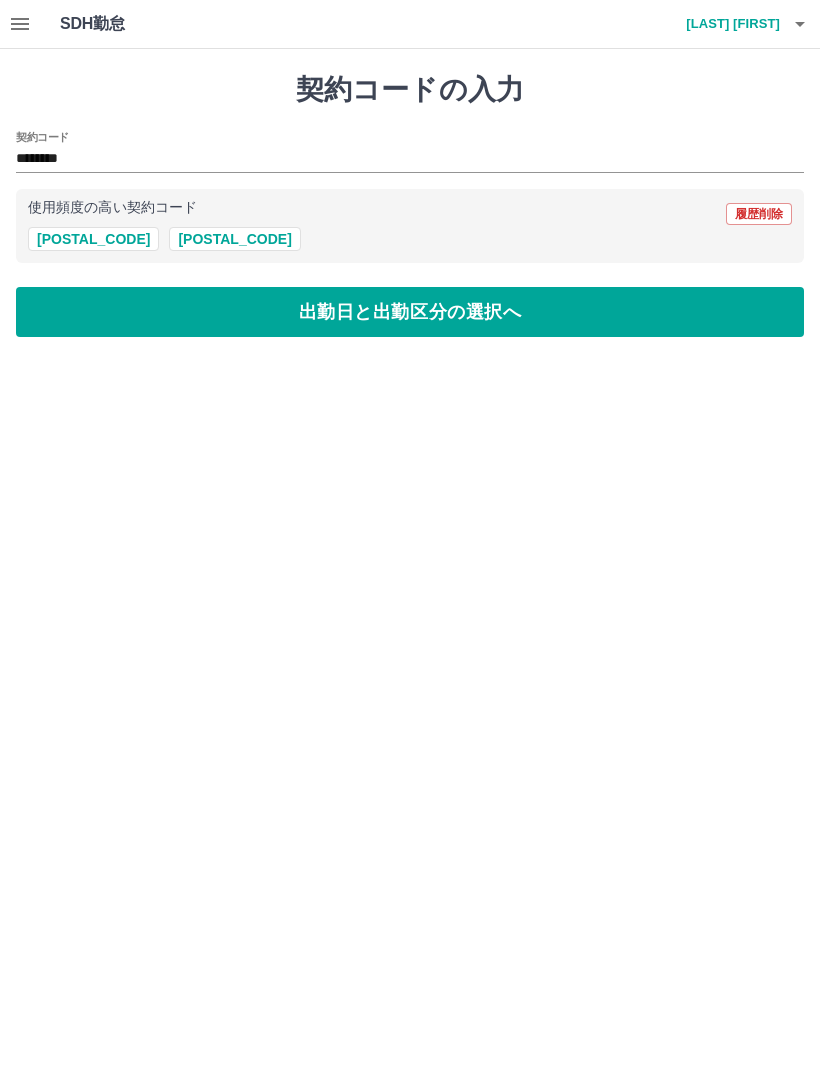 click on "出勤日と出勤区分の選択へ" at bounding box center [410, 312] 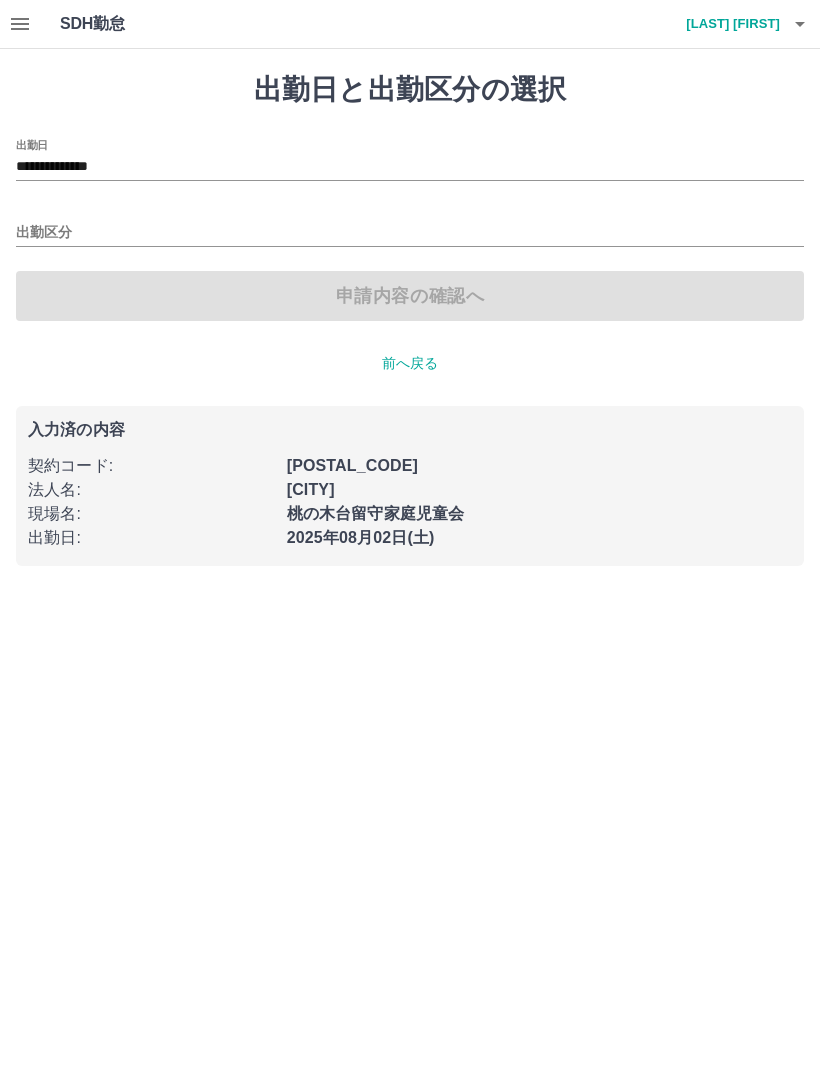 click on "出勤区分" at bounding box center [410, 233] 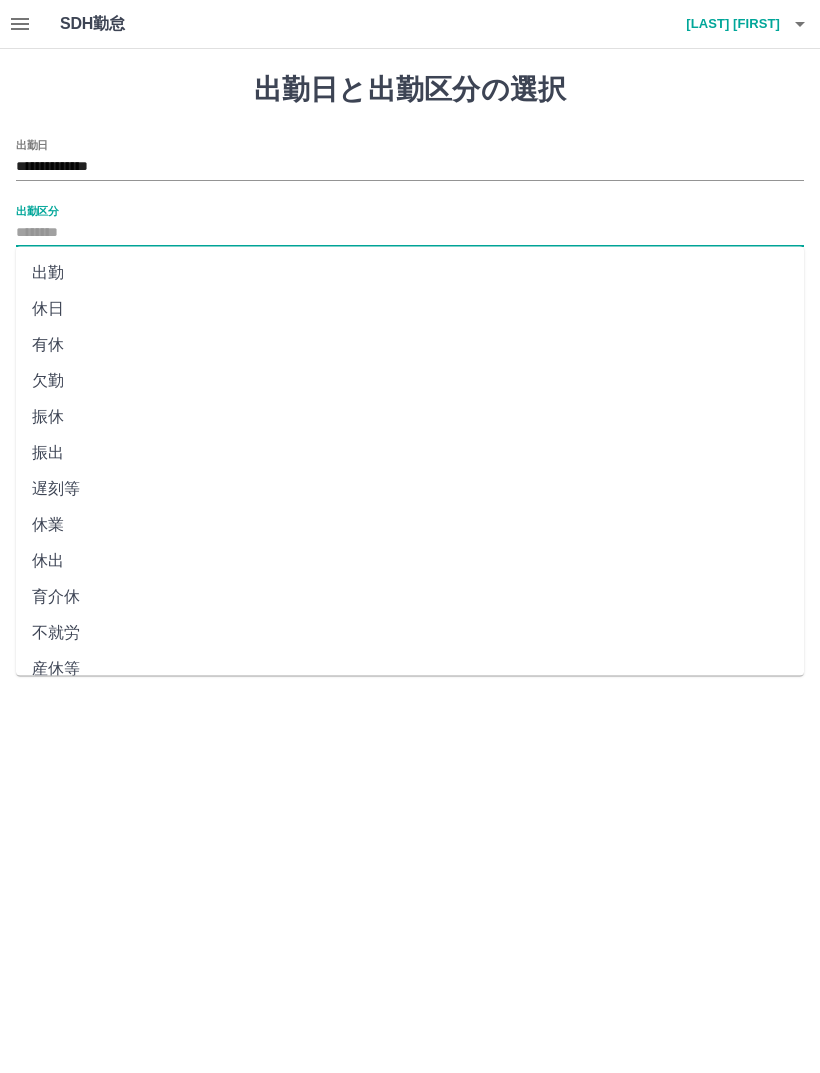 click on "出勤" at bounding box center [410, 273] 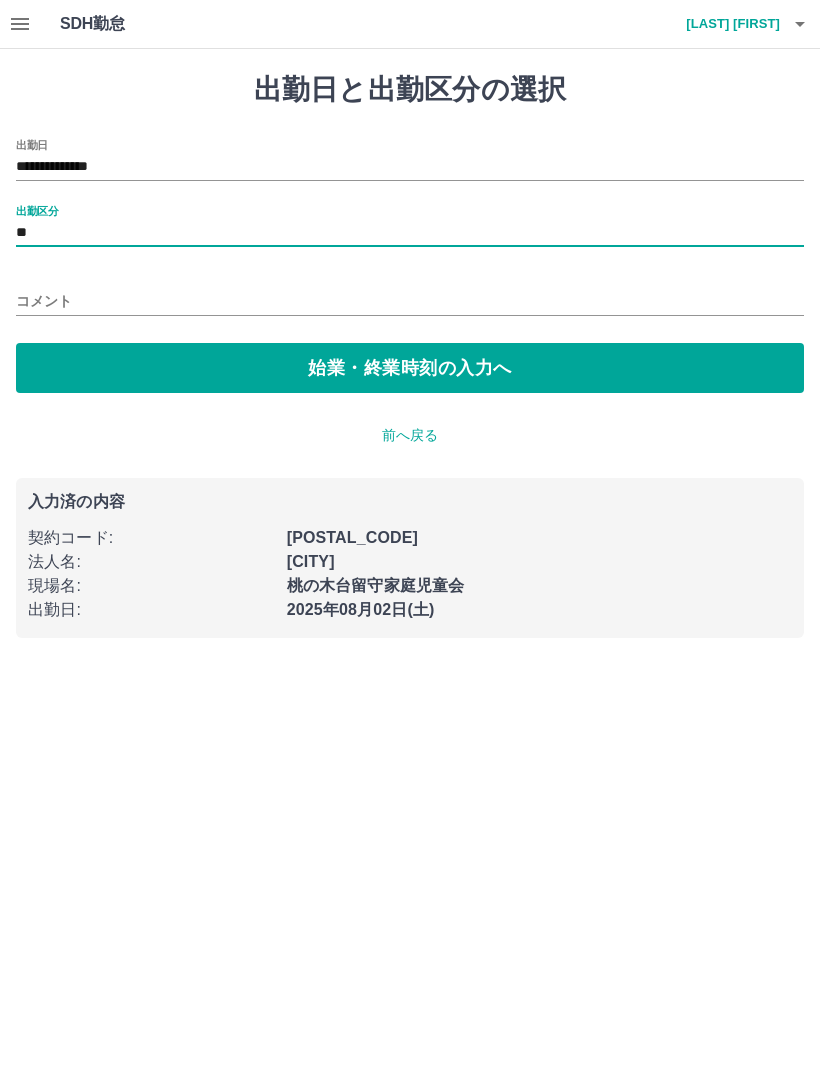 click on "始業・終業時刻の入力へ" at bounding box center (410, 368) 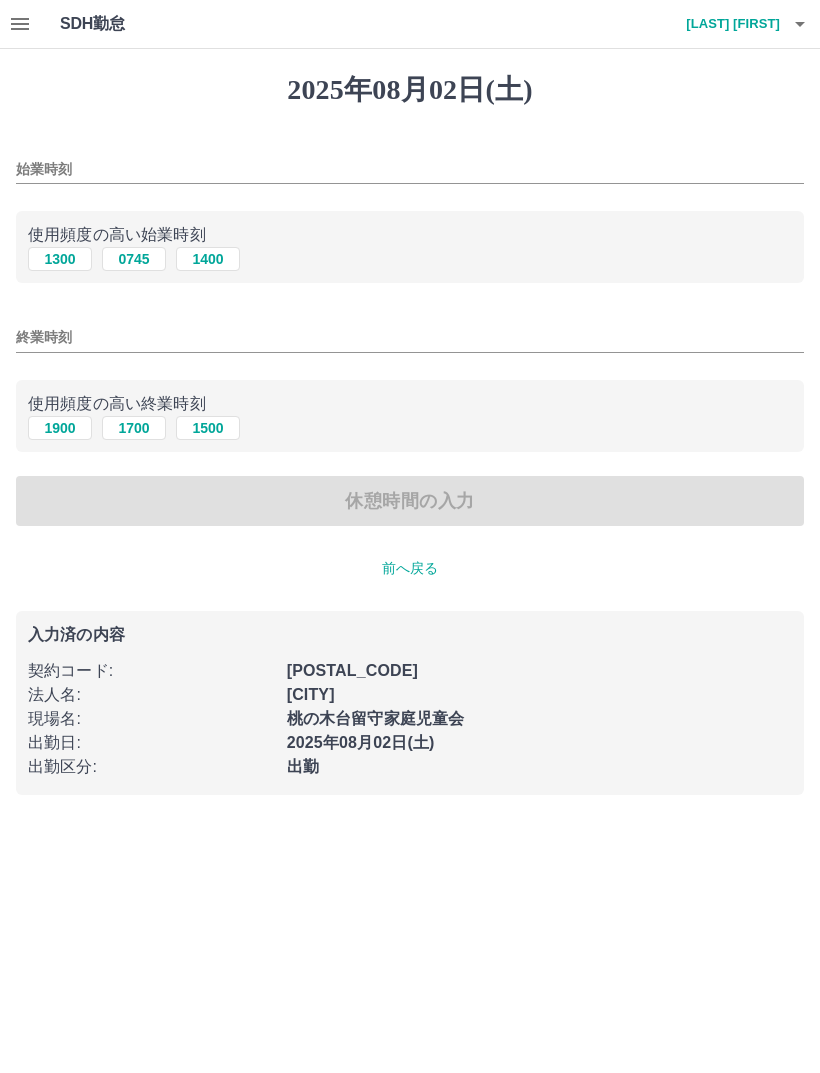 click on "始業時刻" at bounding box center (410, 169) 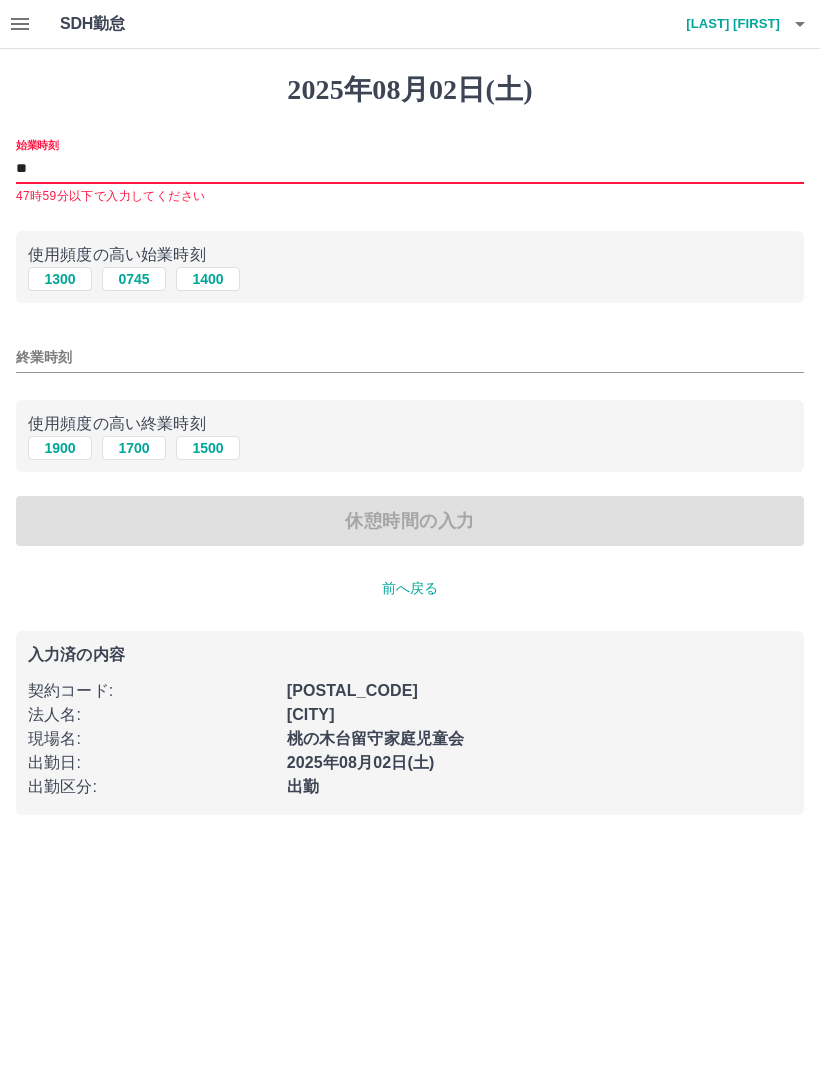 type on "*" 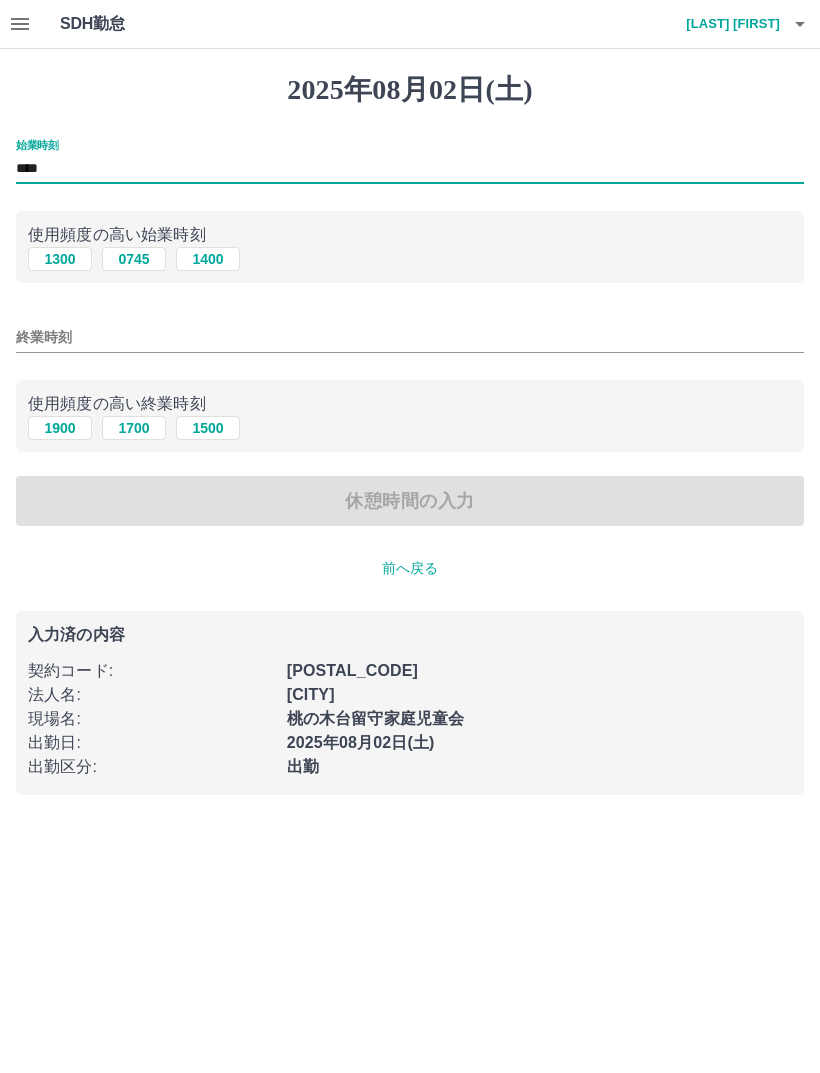 type on "****" 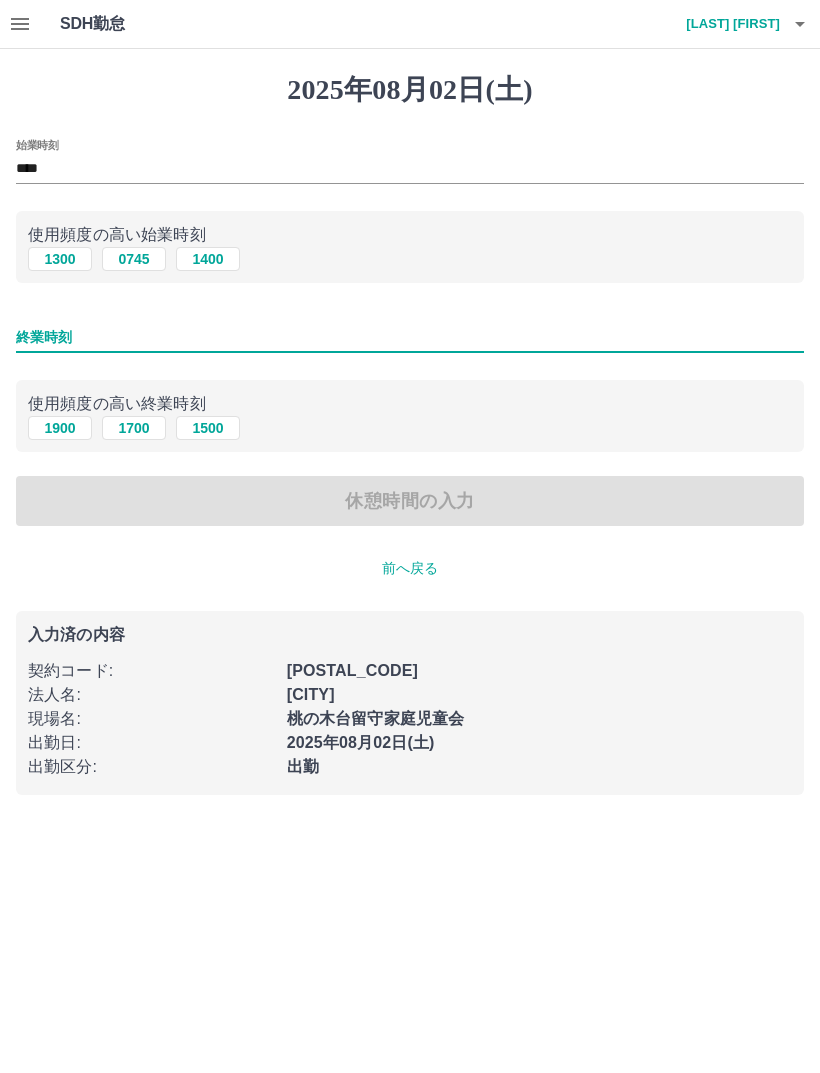 click on "1900" at bounding box center (60, 428) 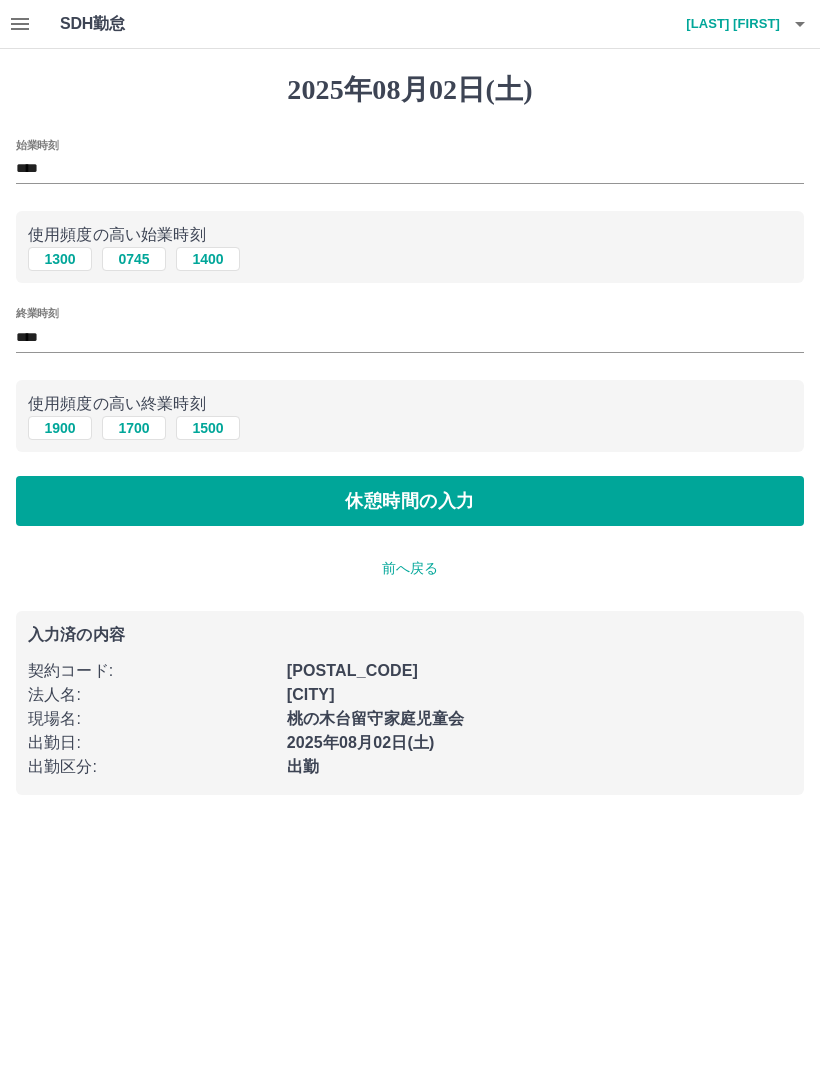 click on "休憩時間の入力" at bounding box center (410, 501) 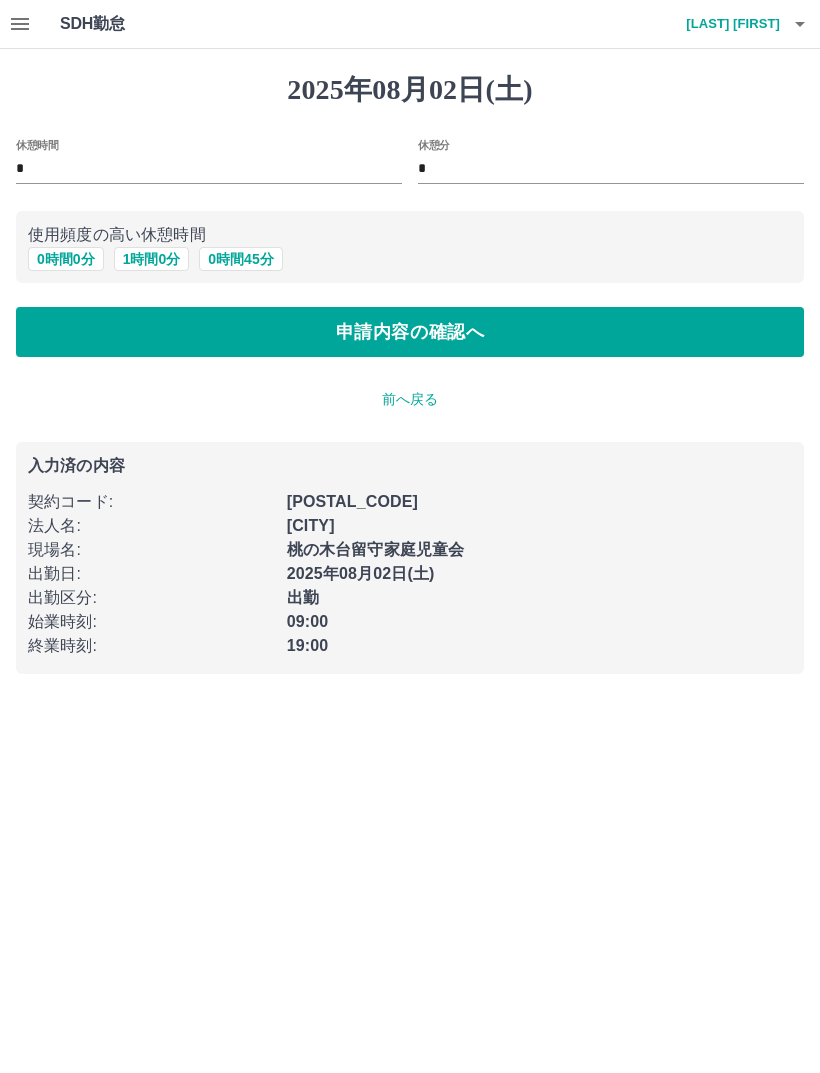 click on "1 時間 0 分" at bounding box center [152, 259] 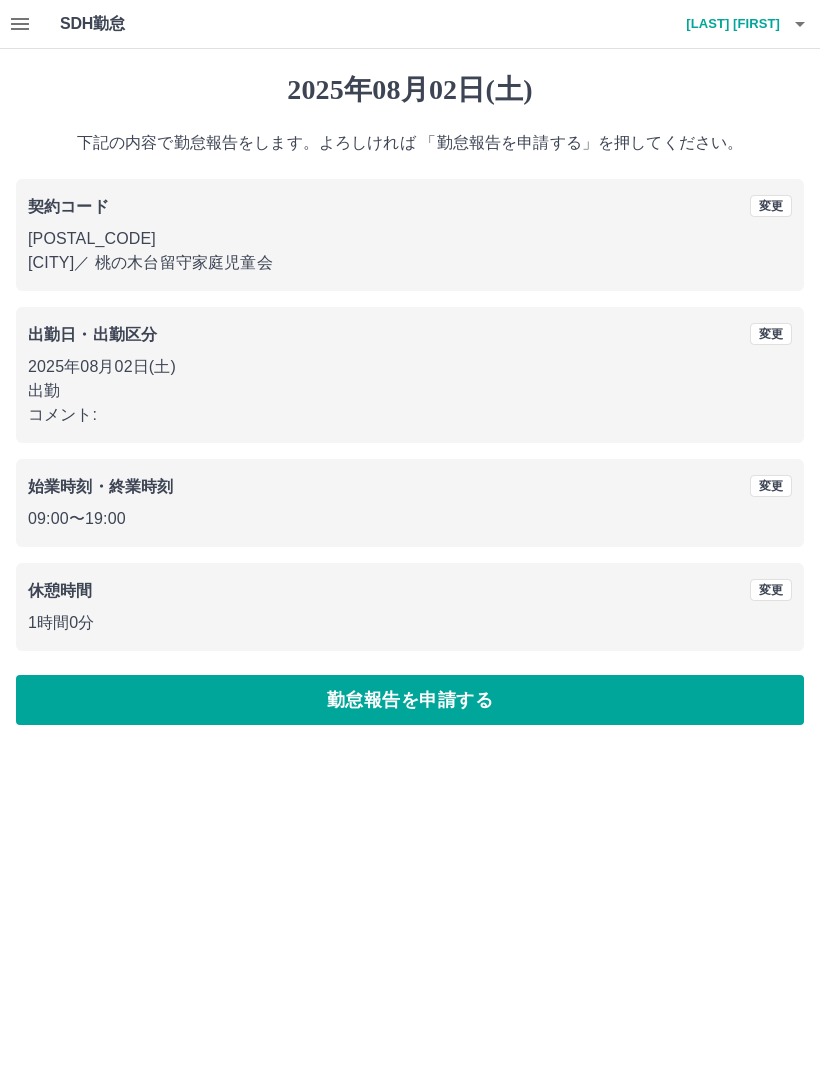 click on "変更" at bounding box center [771, 334] 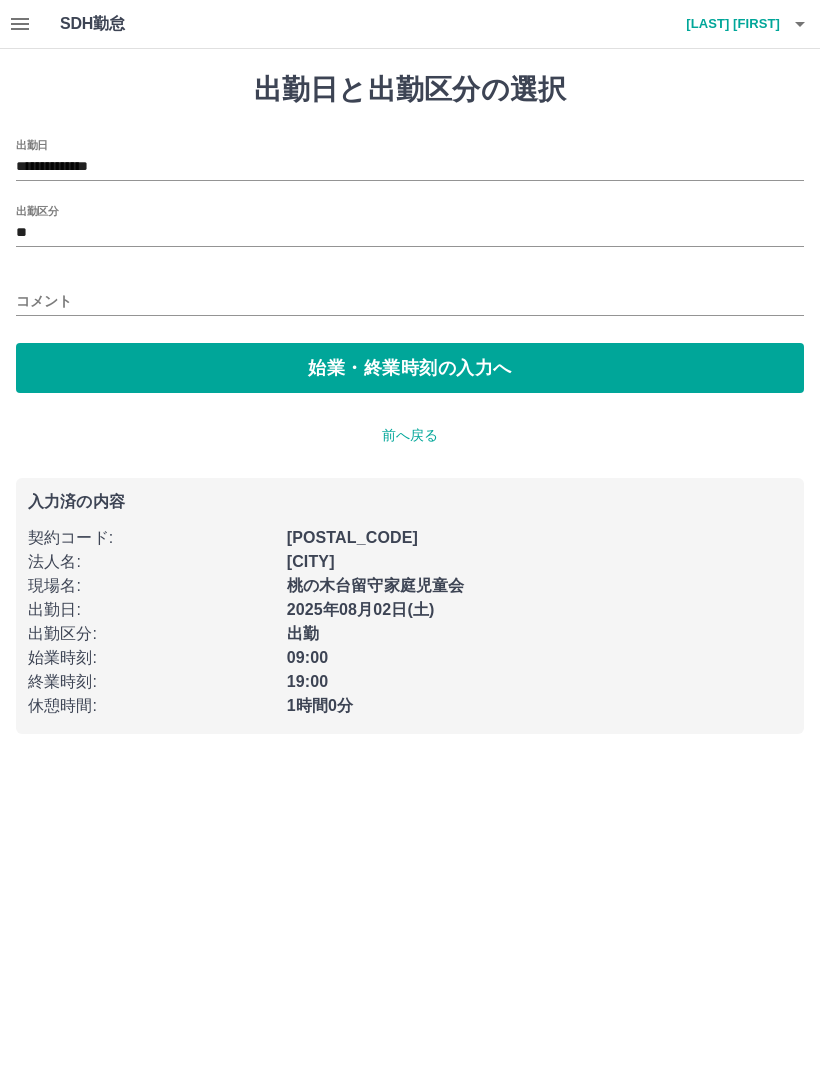 click on "**********" at bounding box center [410, 167] 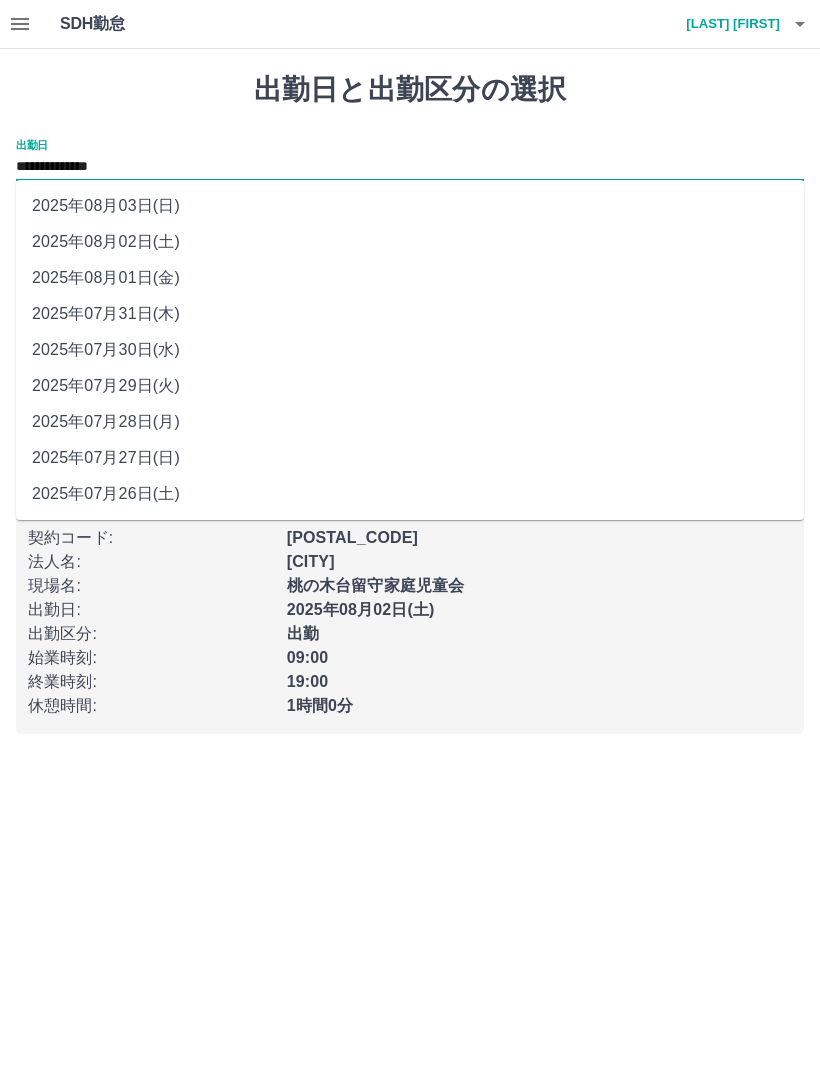 click on "2025年08月01日(金)" at bounding box center [410, 278] 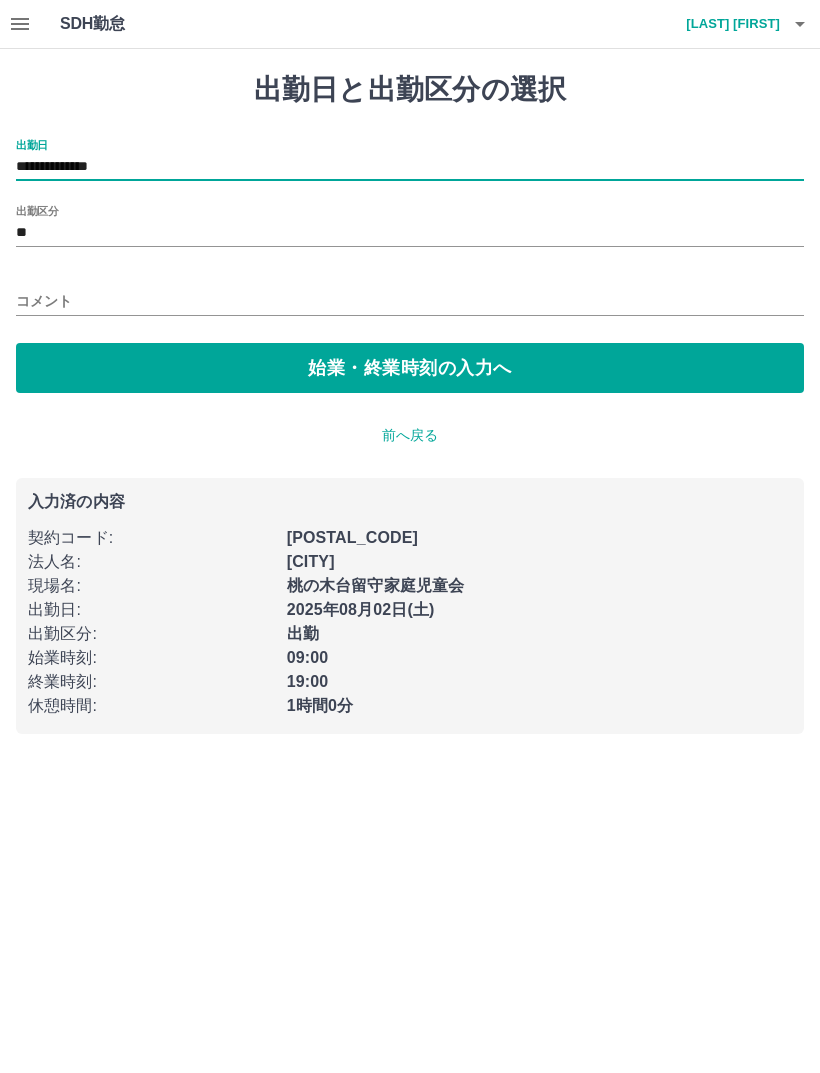 click on "始業・終業時刻の入力へ" at bounding box center (410, 368) 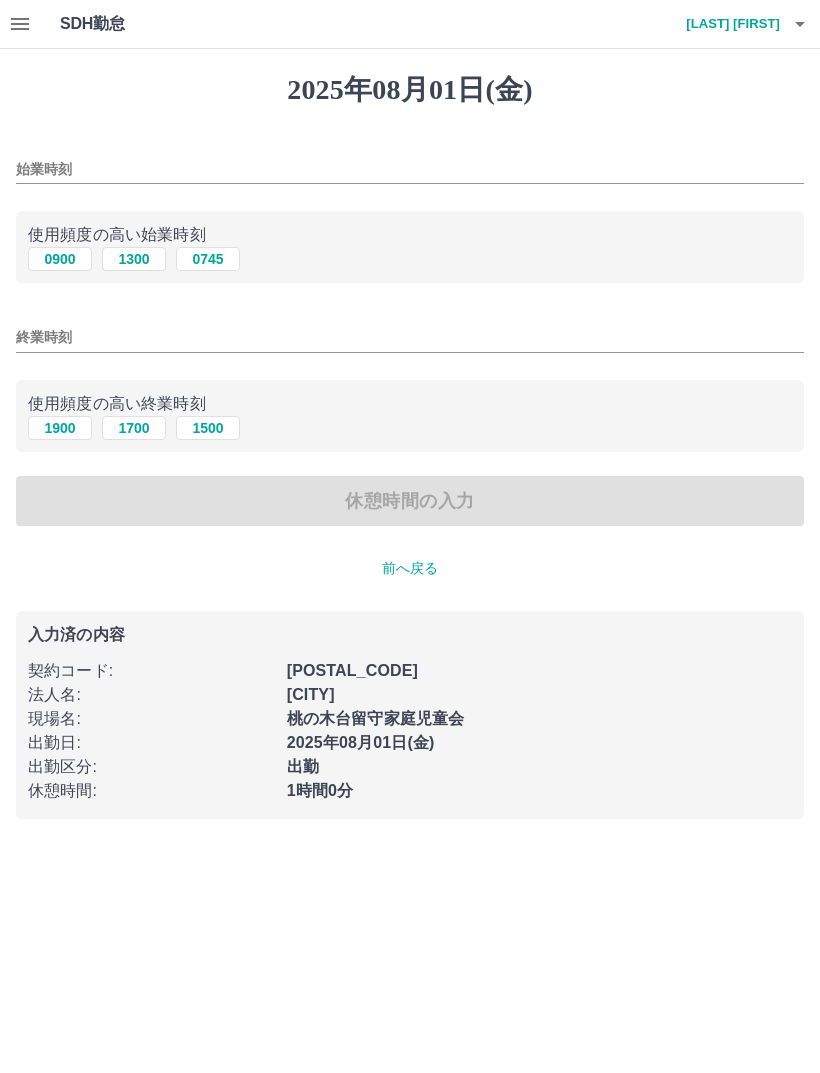 click on "0900" at bounding box center [60, 259] 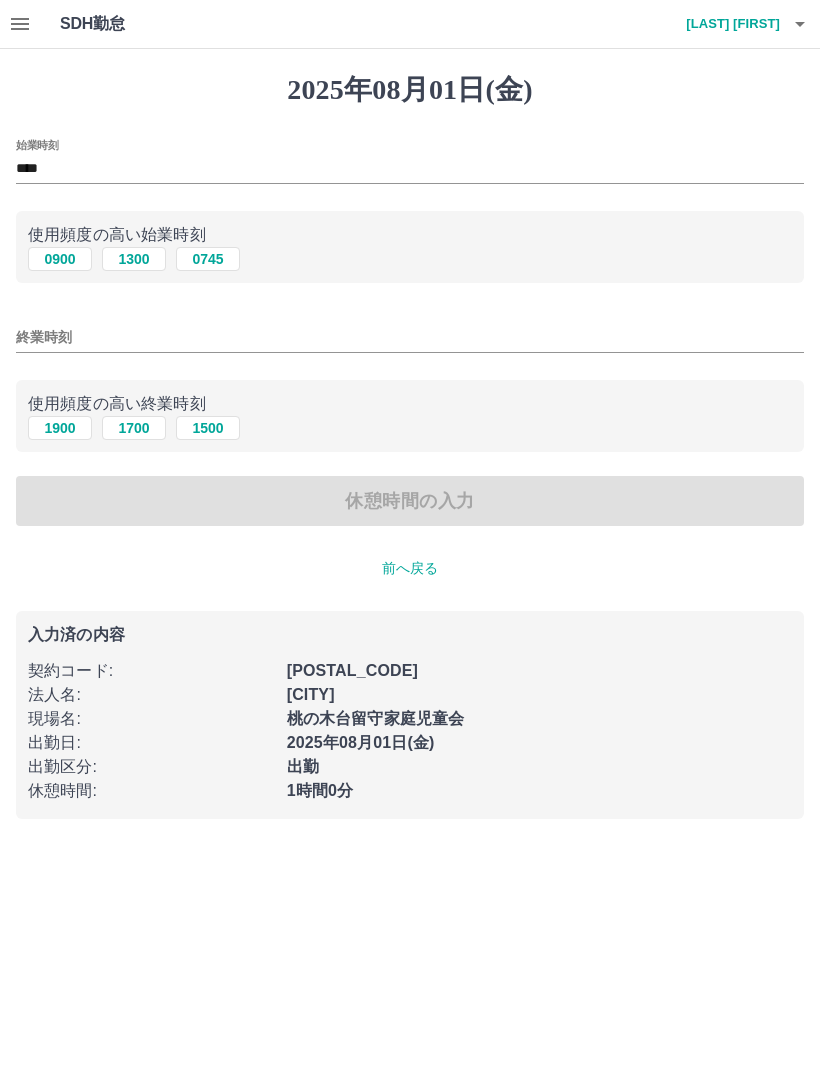 click on "1900" at bounding box center (60, 428) 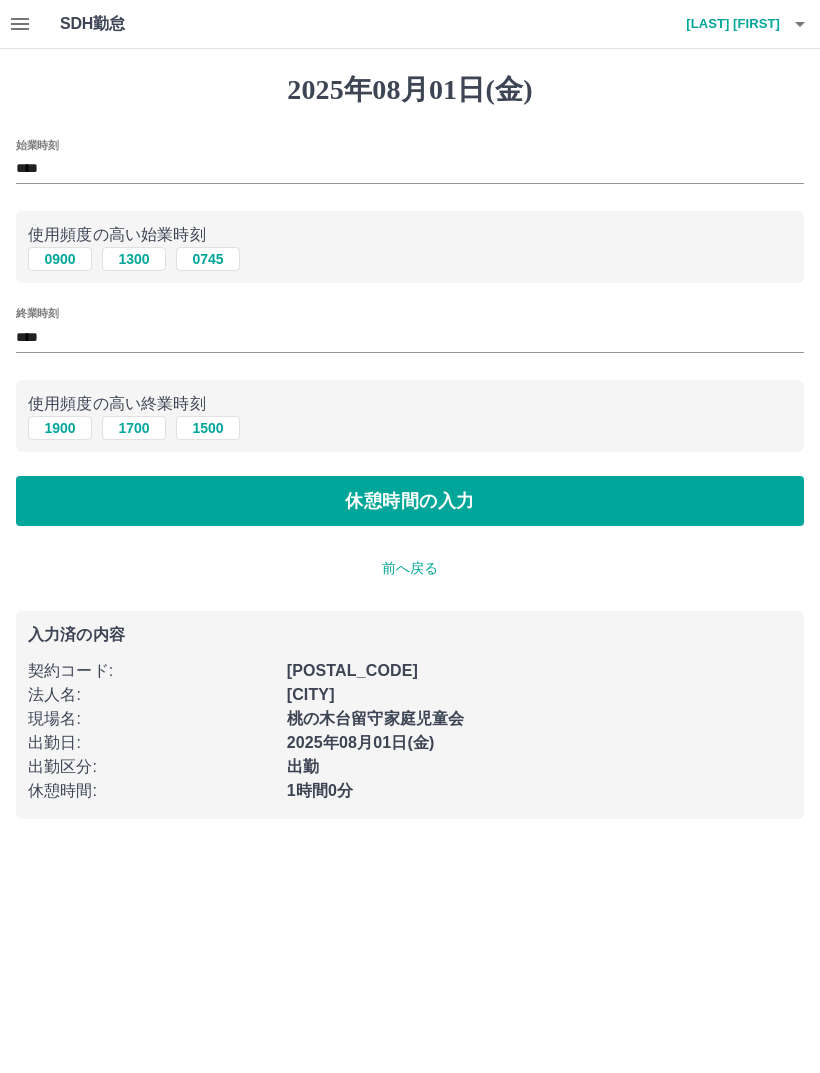 click on "休憩時間の入力" at bounding box center [410, 501] 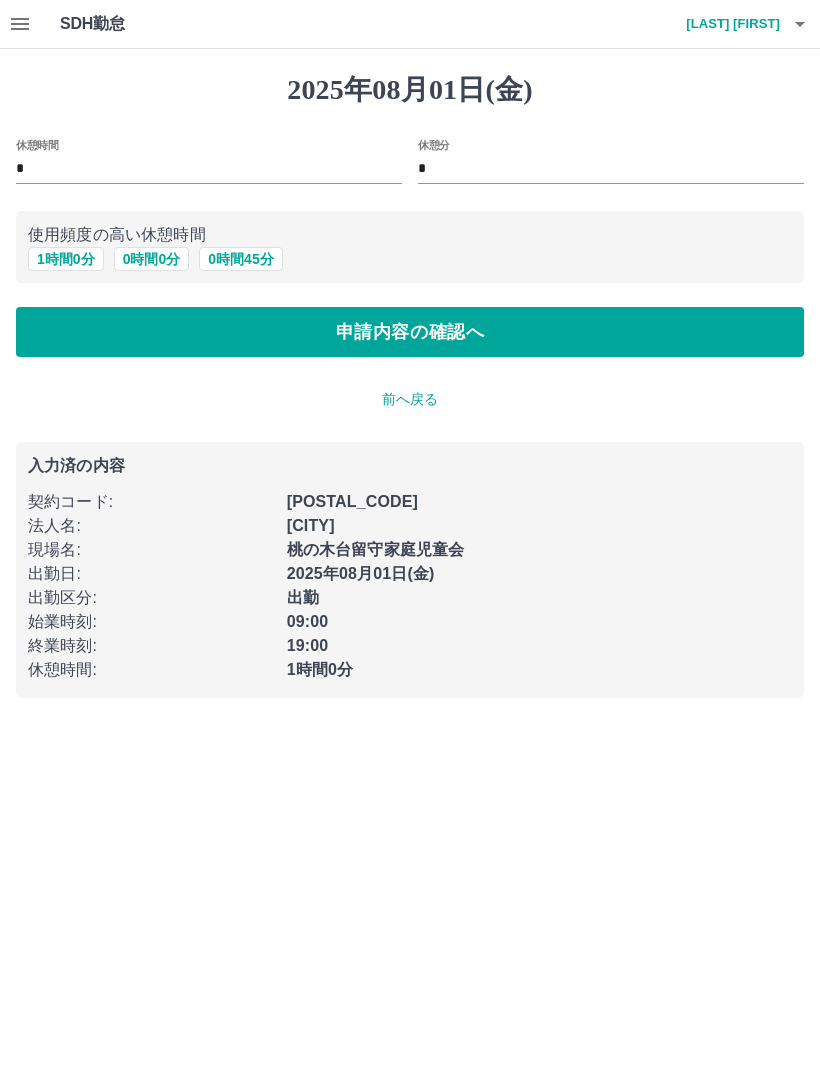 click on "1 時間 0 分" at bounding box center (66, 259) 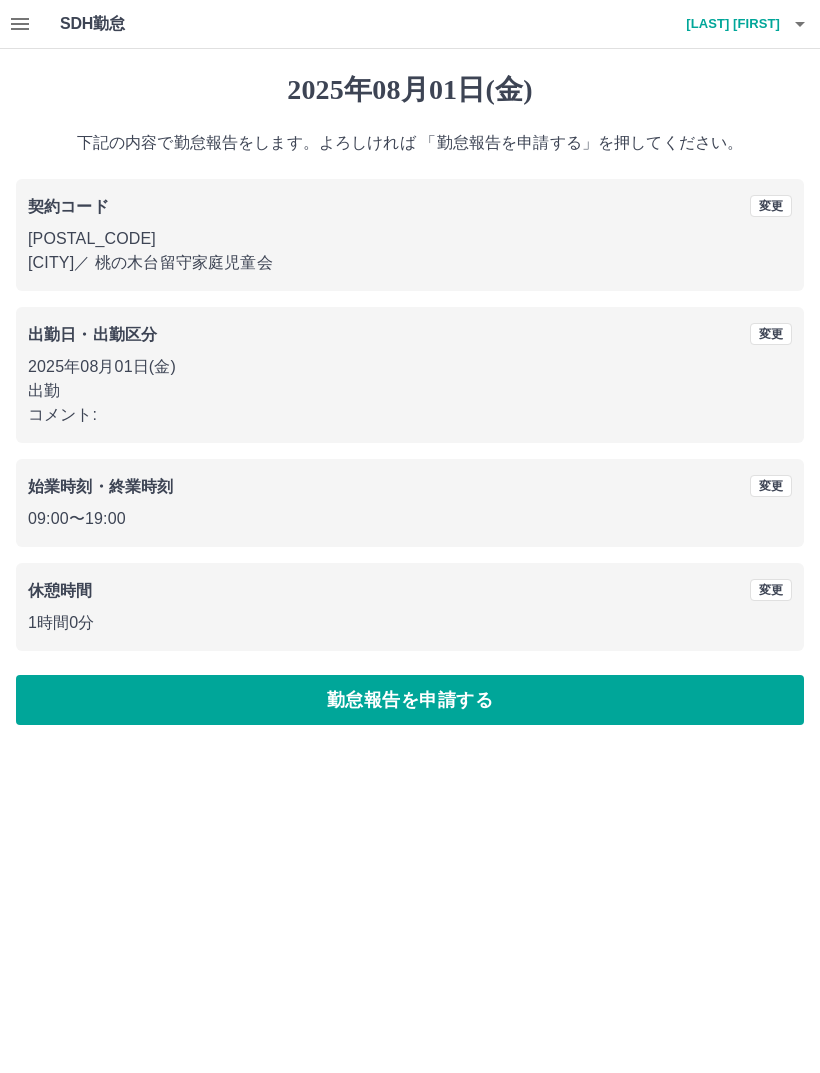 click on "勤怠報告を申請する" at bounding box center (410, 700) 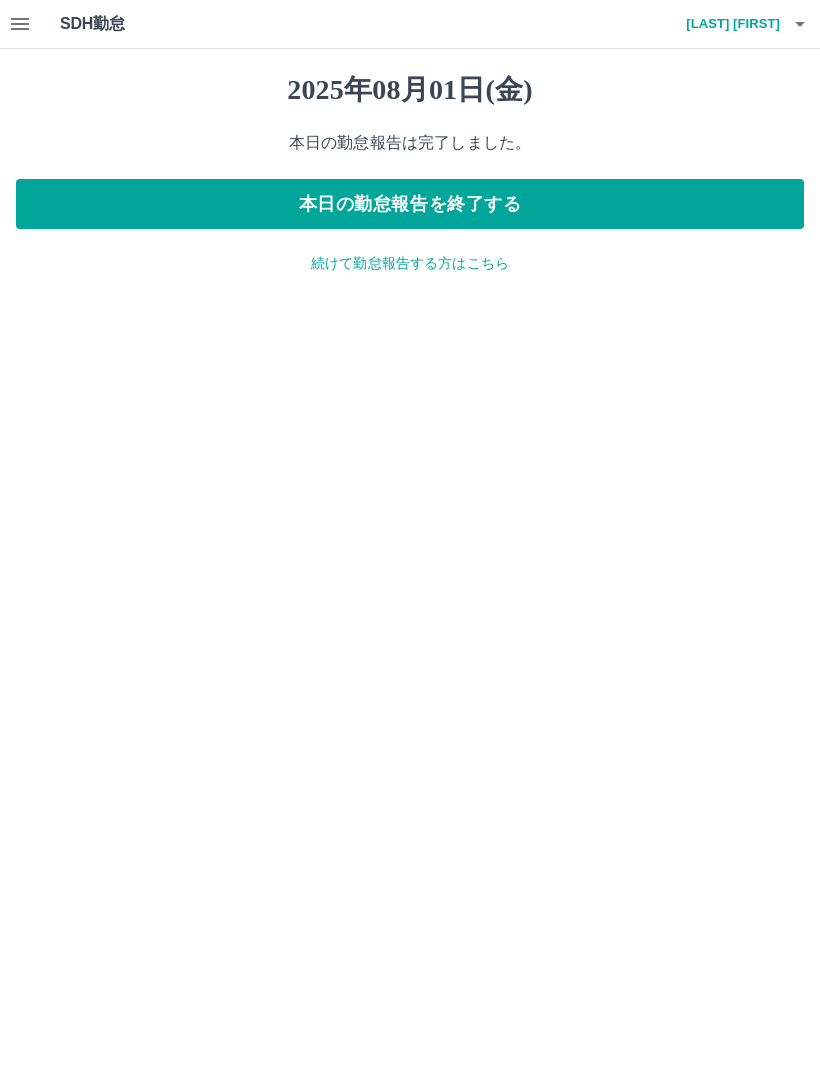 click on "本日の勤怠報告を終了する" at bounding box center [410, 204] 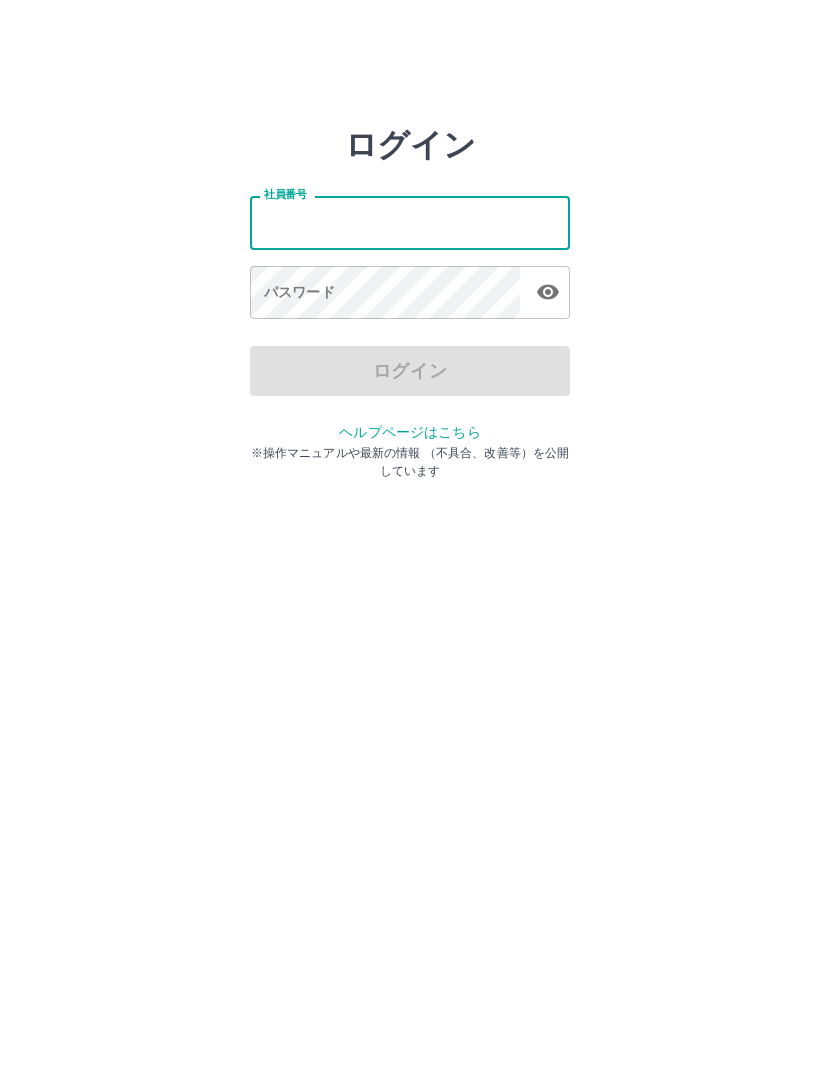 scroll, scrollTop: 0, scrollLeft: 0, axis: both 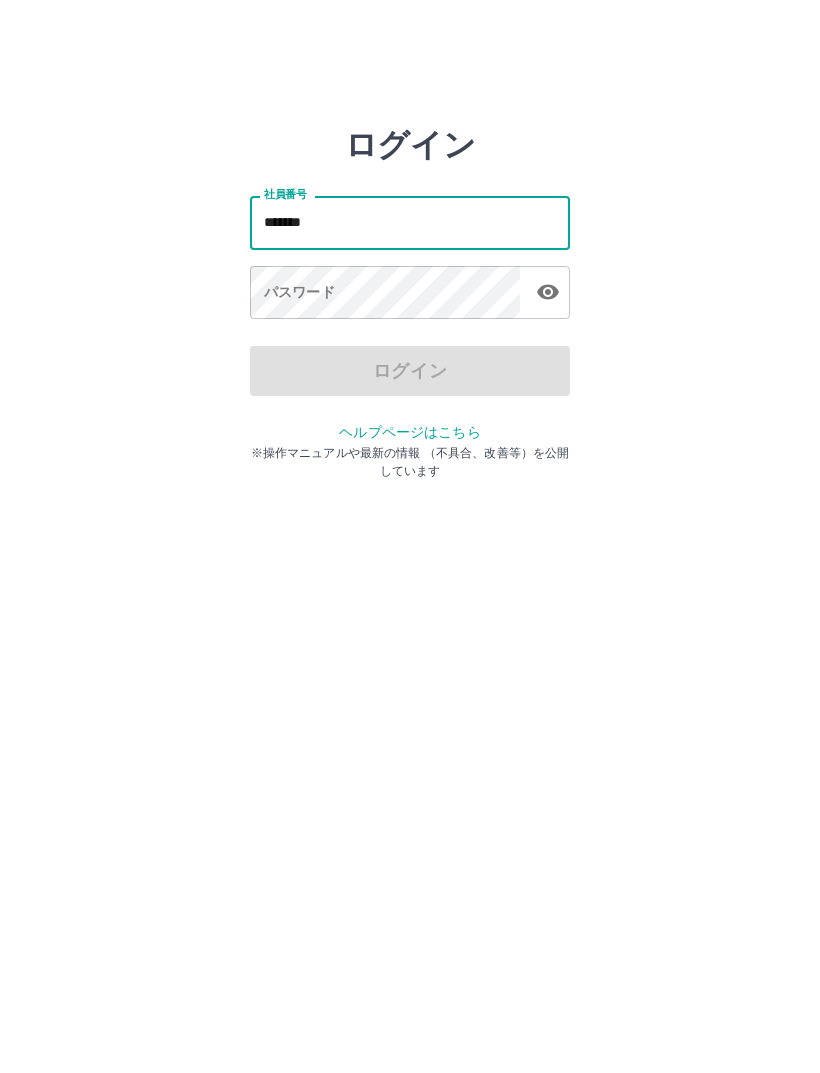 type on "*******" 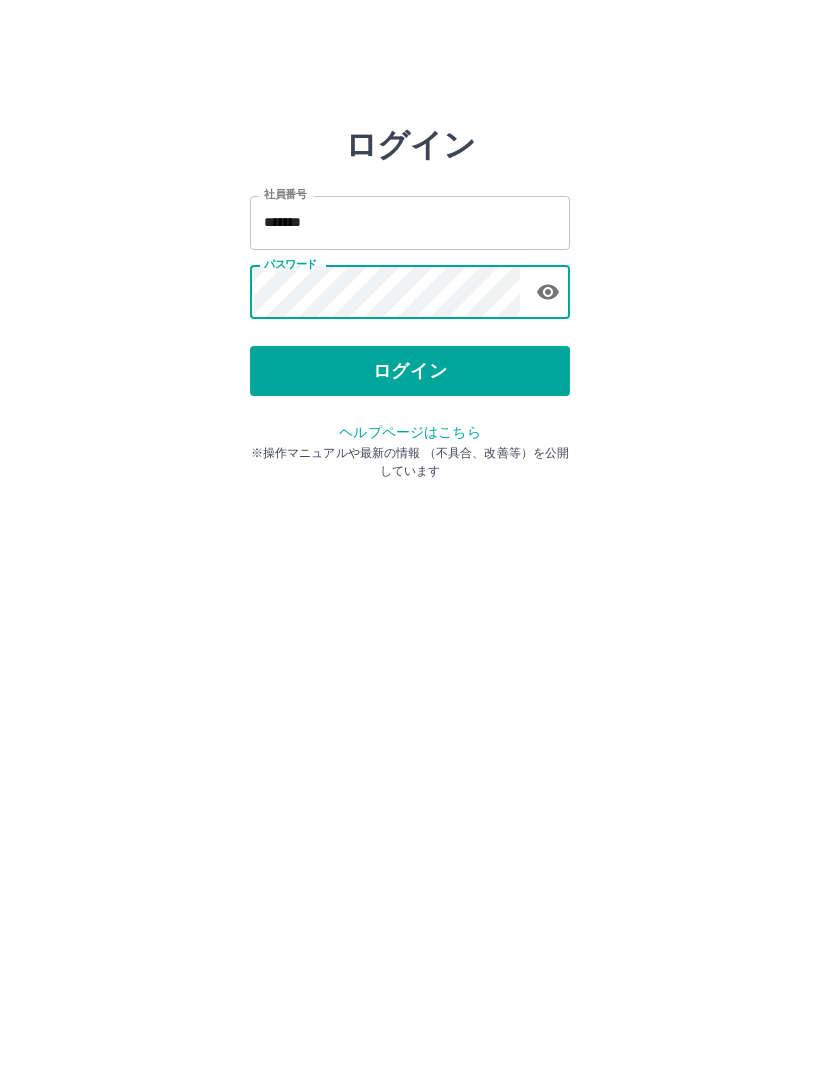 click on "ログイン" at bounding box center (410, 371) 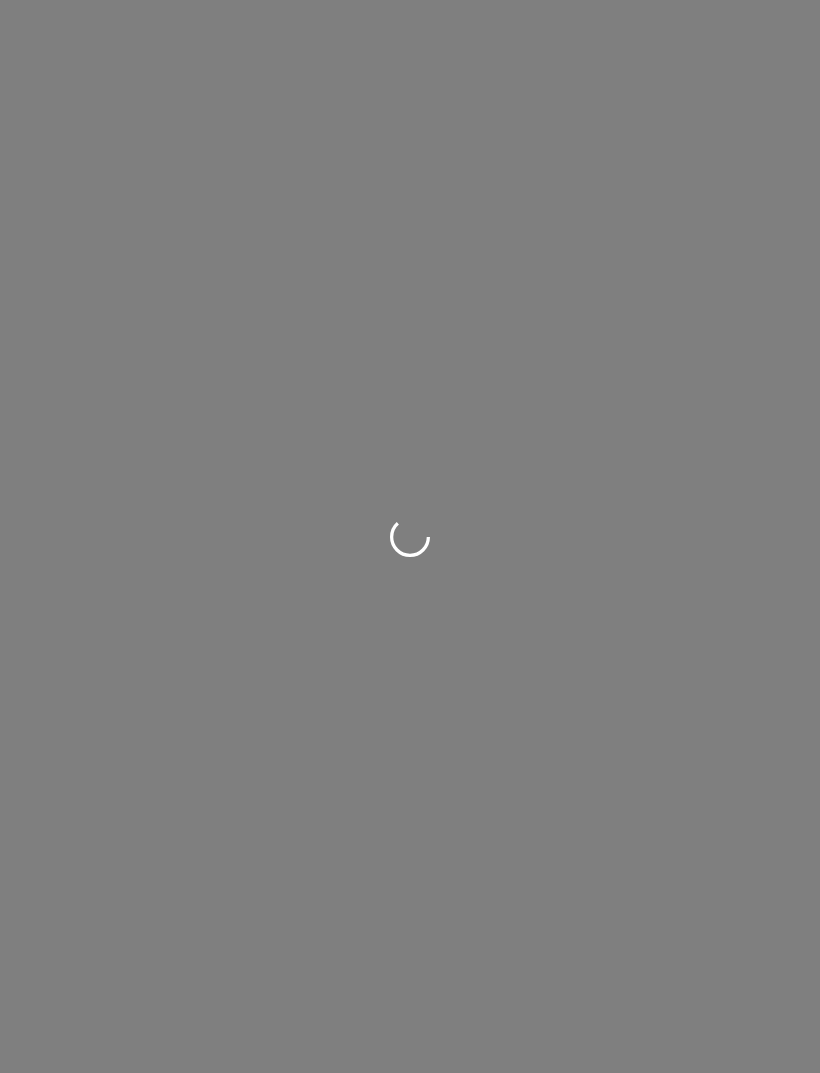 scroll, scrollTop: 0, scrollLeft: 0, axis: both 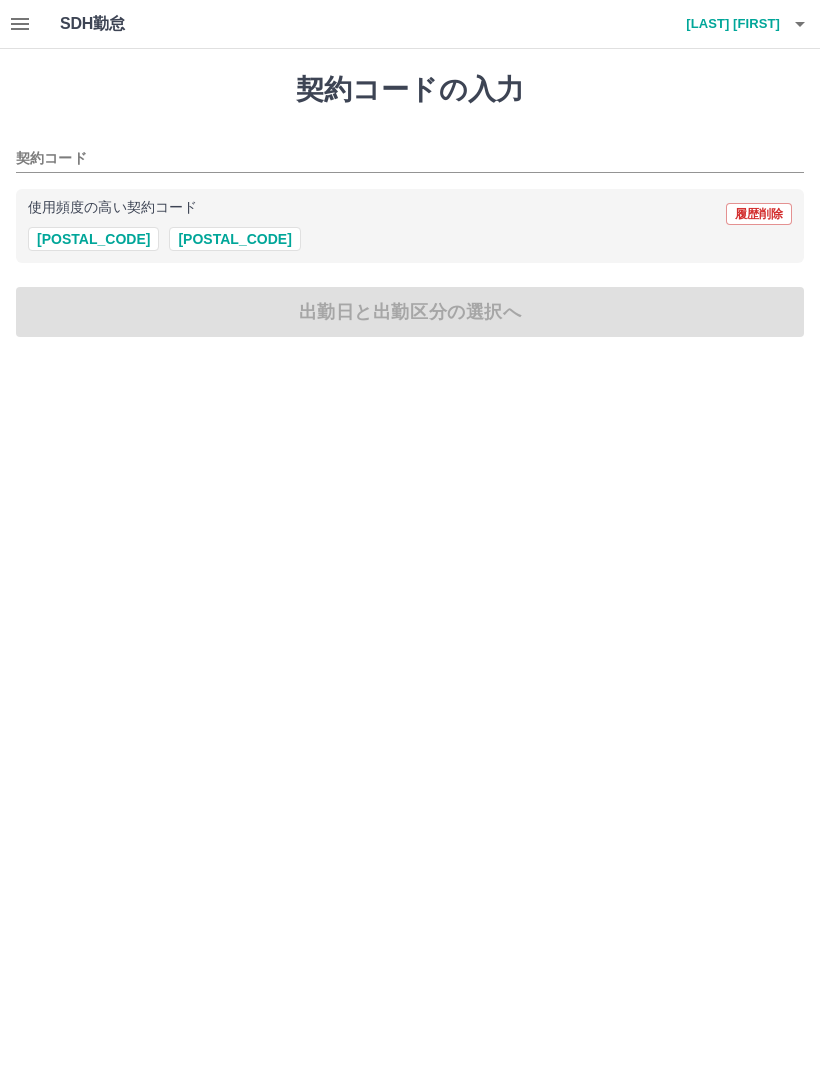click on "契約コード" at bounding box center (395, 159) 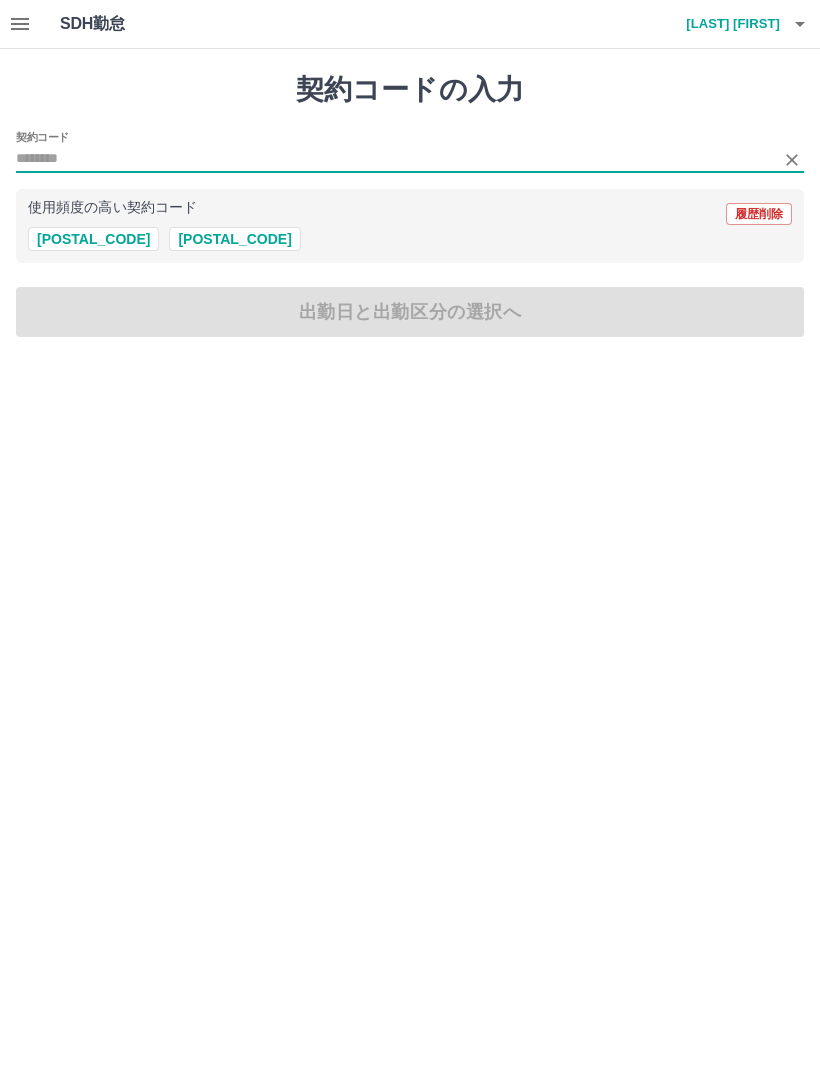 click on "[POSTAL_CODE]" at bounding box center (234, 239) 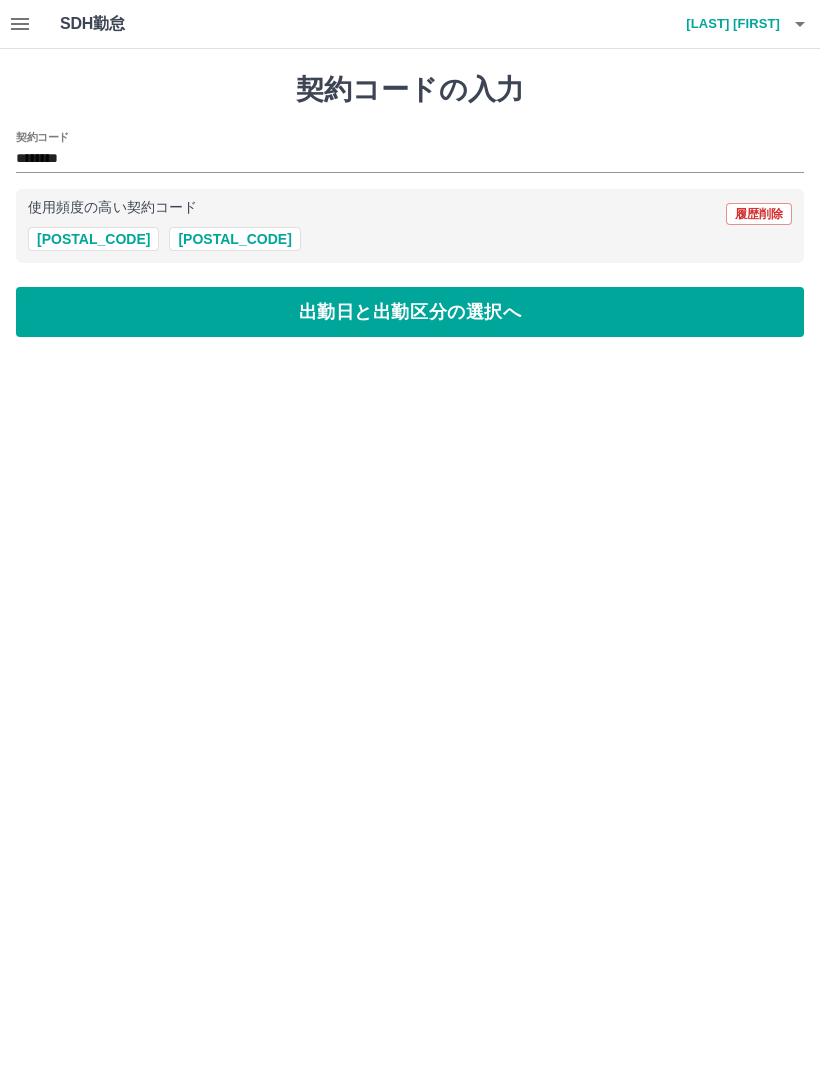 click on "出勤日と出勤区分の選択へ" at bounding box center [410, 312] 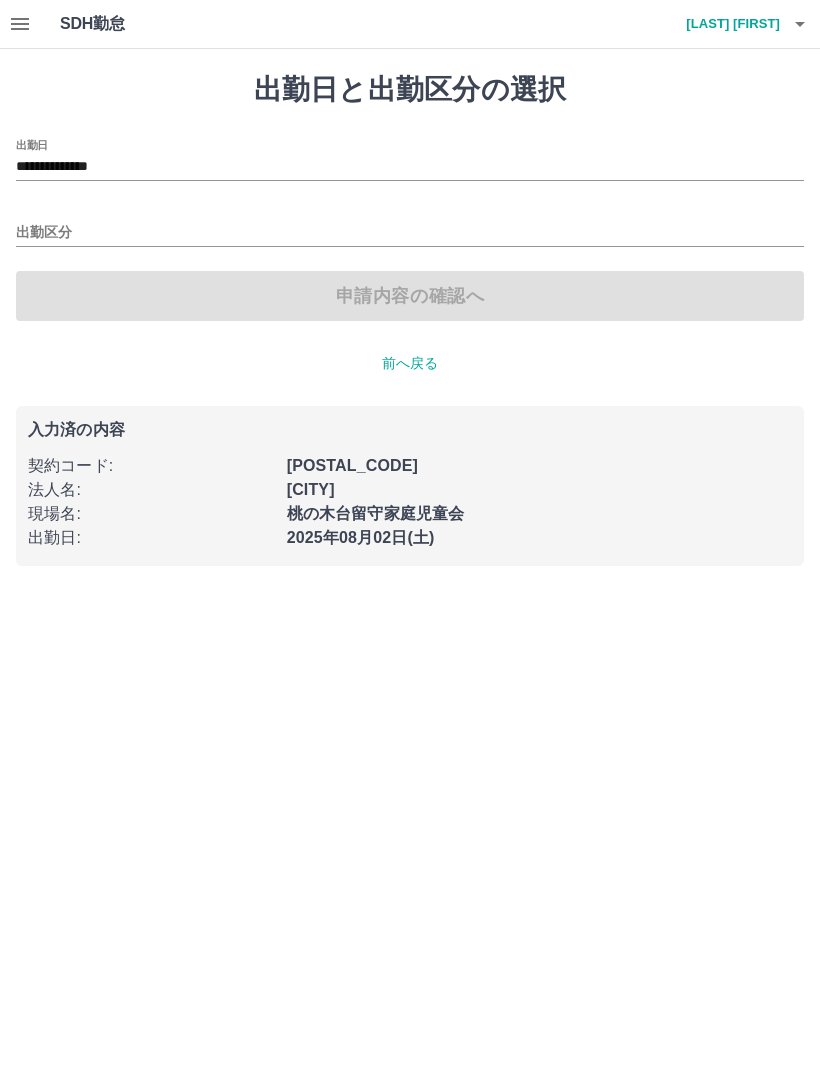 click on "出勤区分" at bounding box center (410, 233) 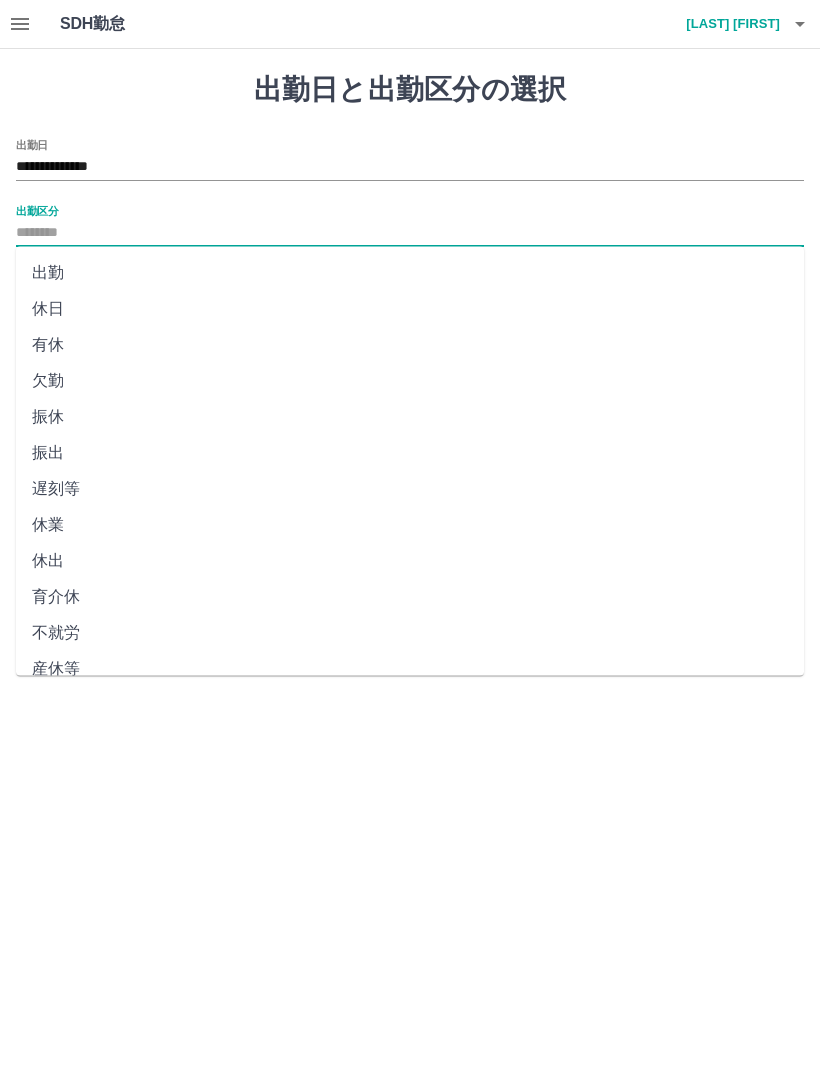 click on "出勤" at bounding box center (410, 273) 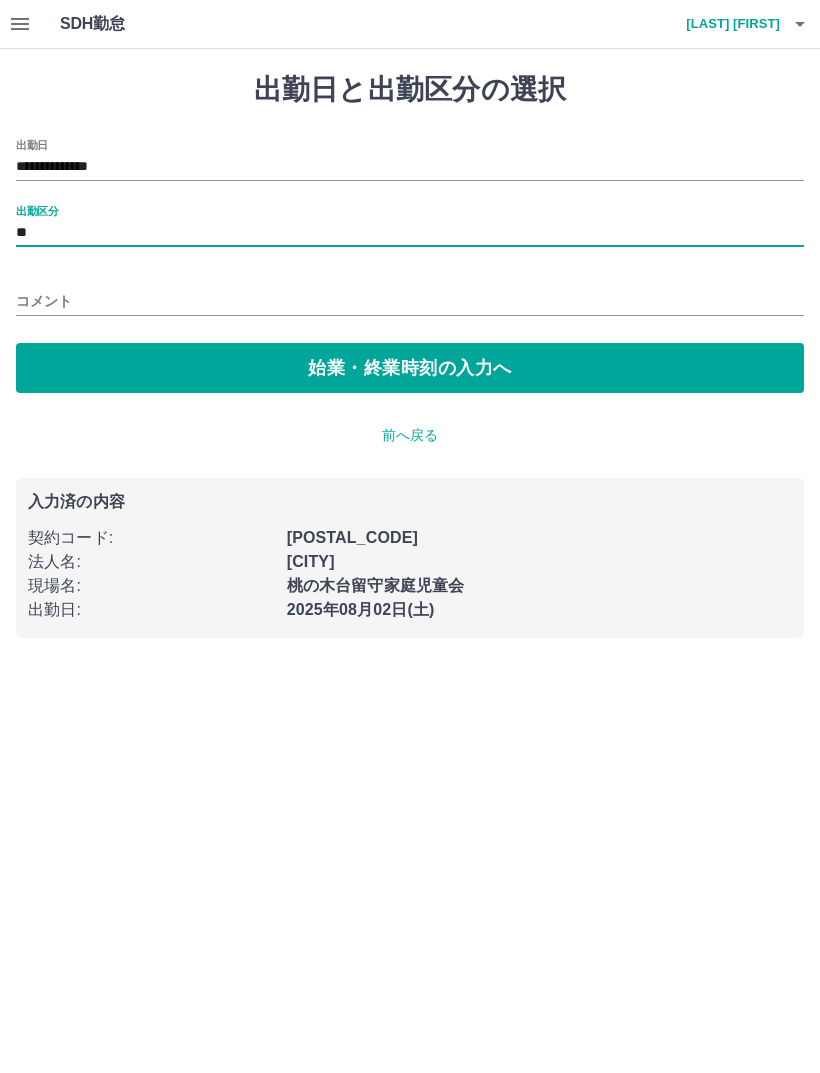 click on "始業・終業時刻の入力へ" at bounding box center (410, 368) 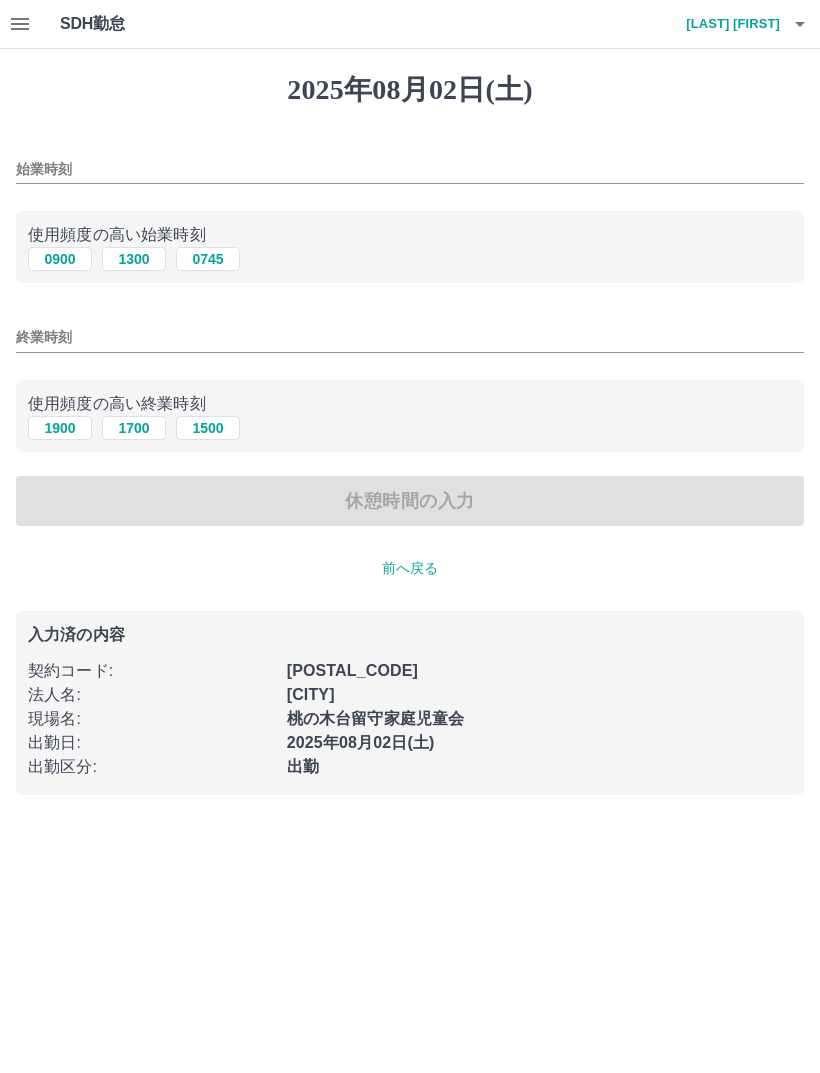 click on "始業時刻" at bounding box center (410, 169) 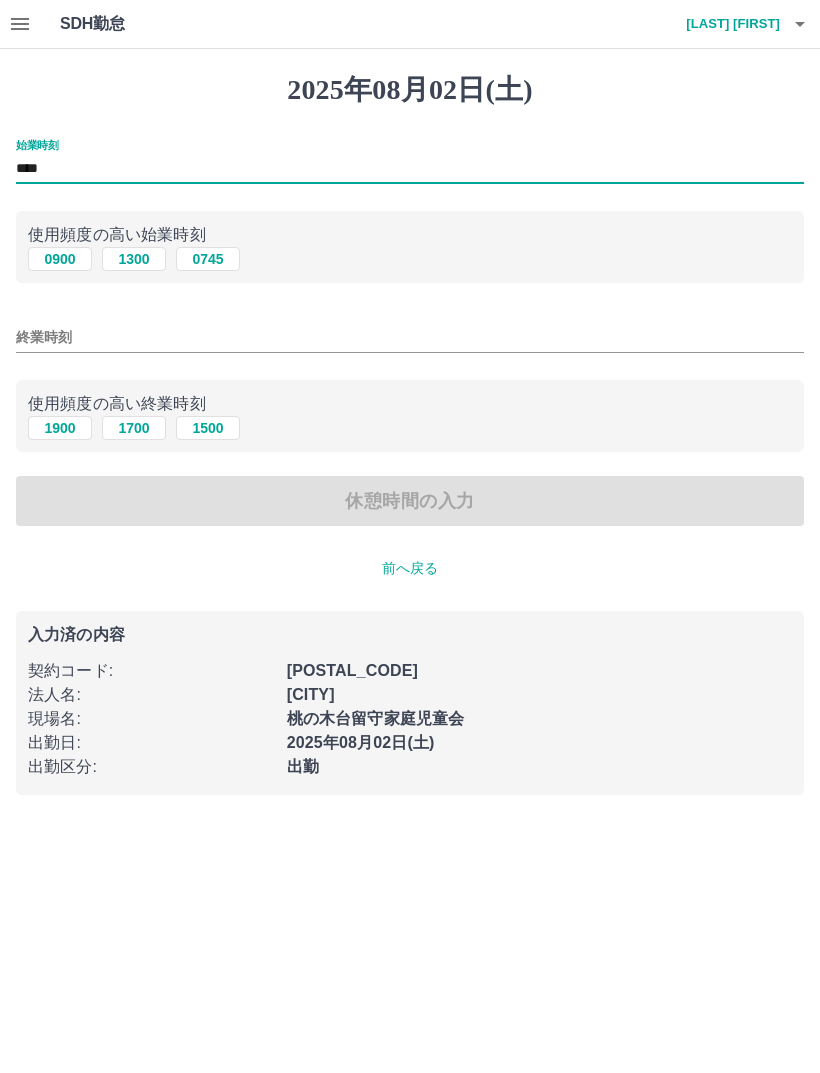 type on "****" 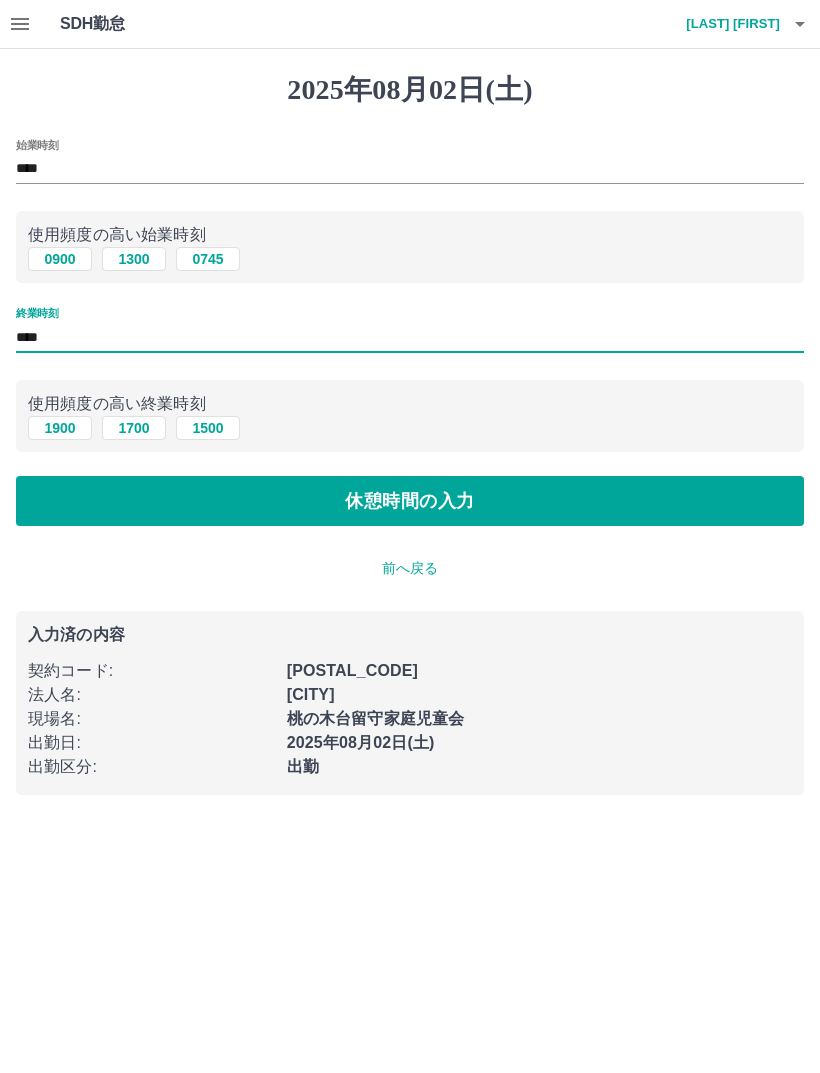 type on "****" 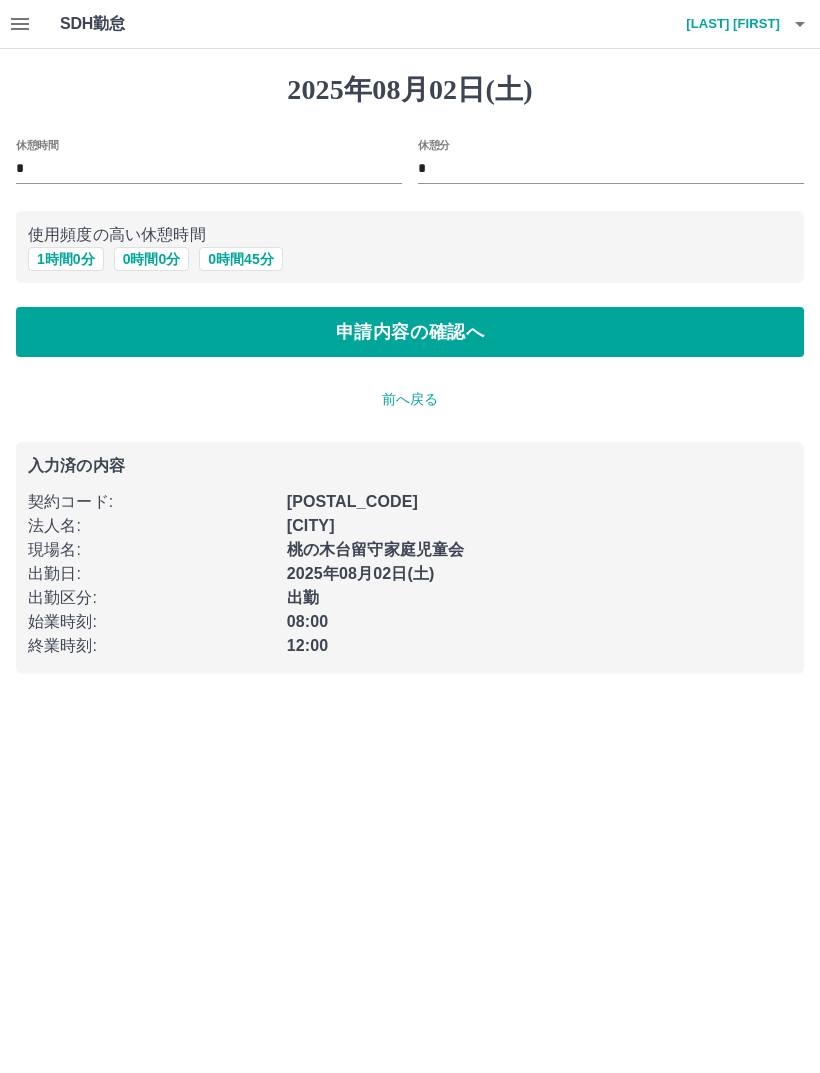 click on "申請内容の確認へ" at bounding box center (410, 332) 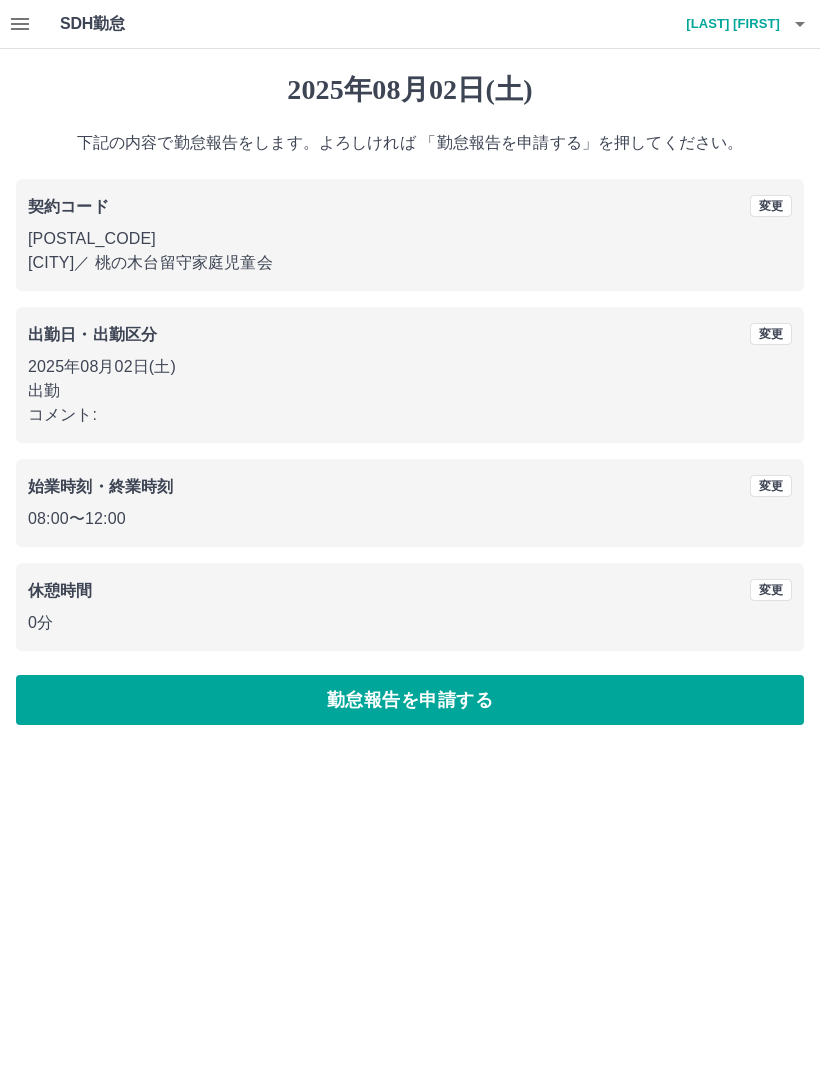 click on "勤怠報告を申請する" at bounding box center (410, 700) 